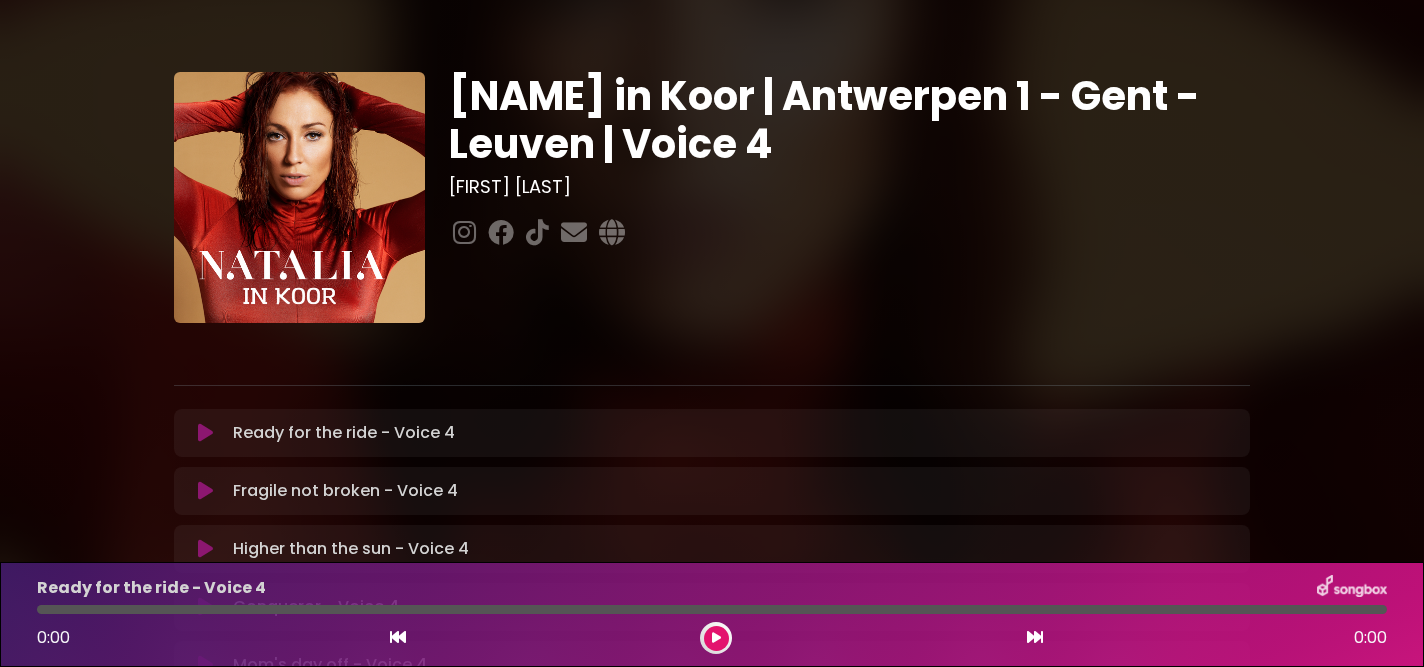 scroll, scrollTop: 0, scrollLeft: 0, axis: both 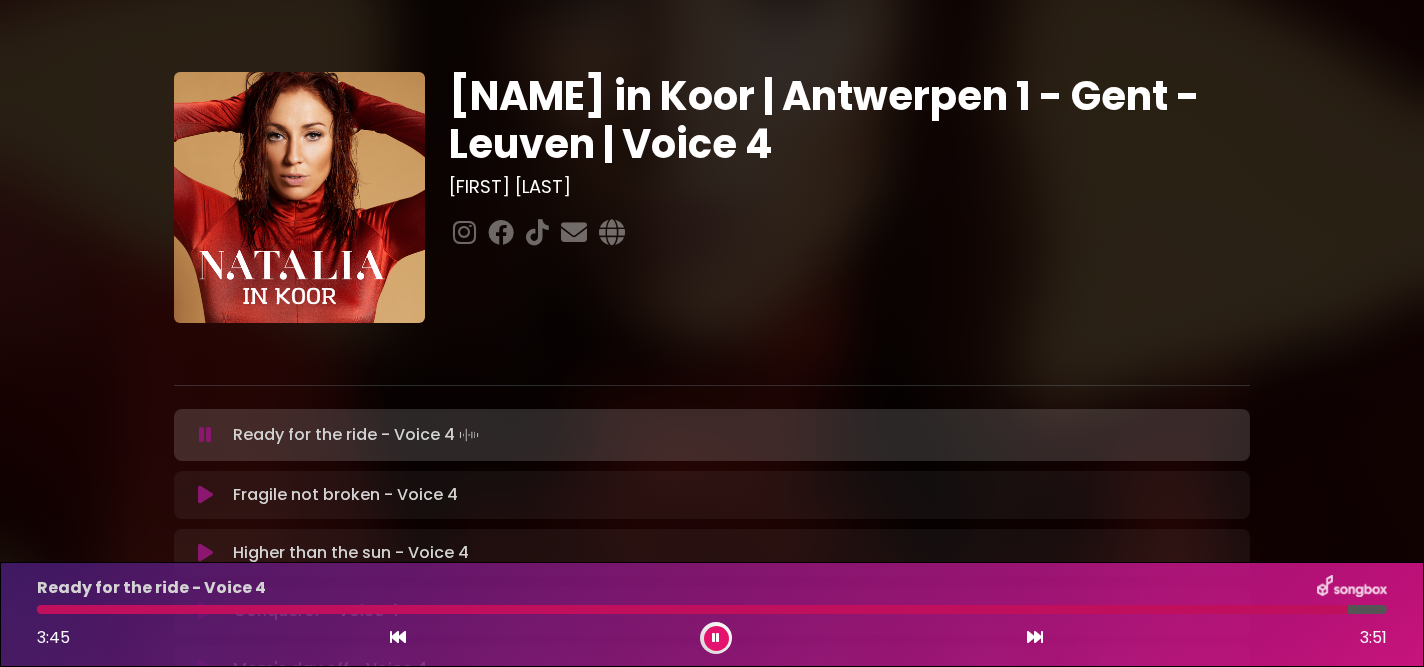 click at bounding box center [398, 637] 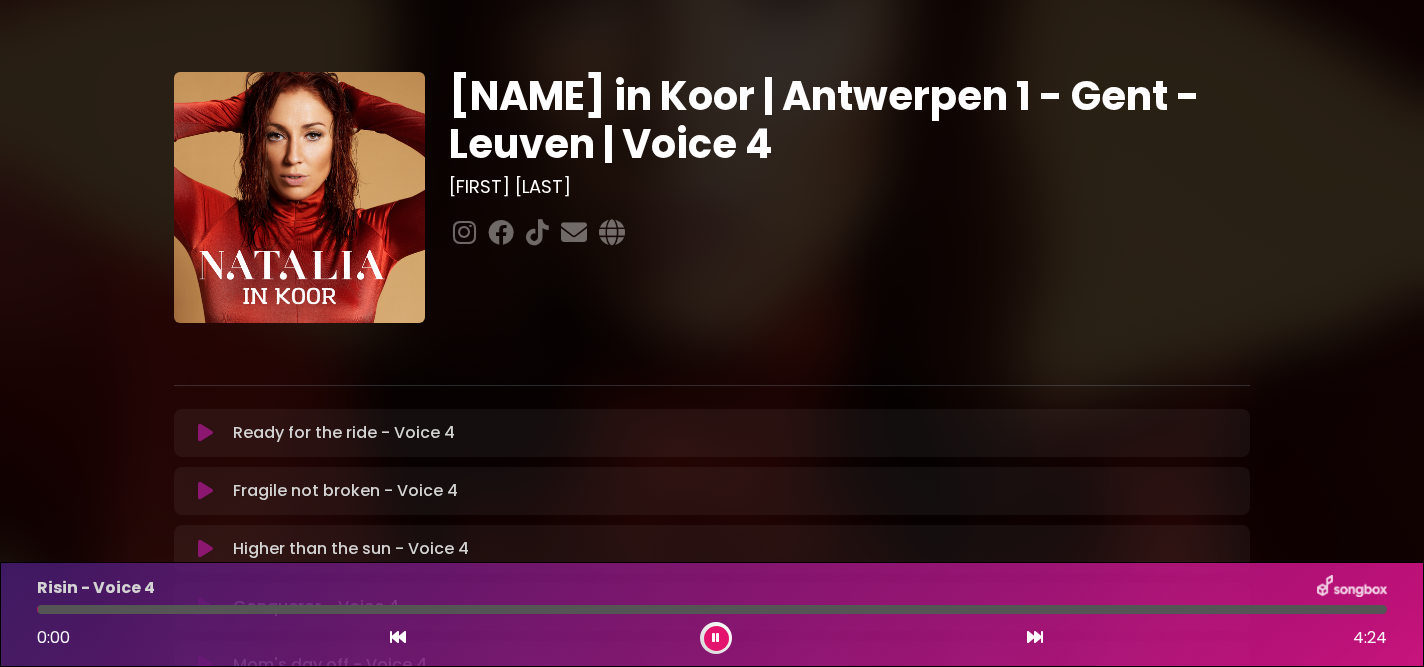 click at bounding box center [398, 637] 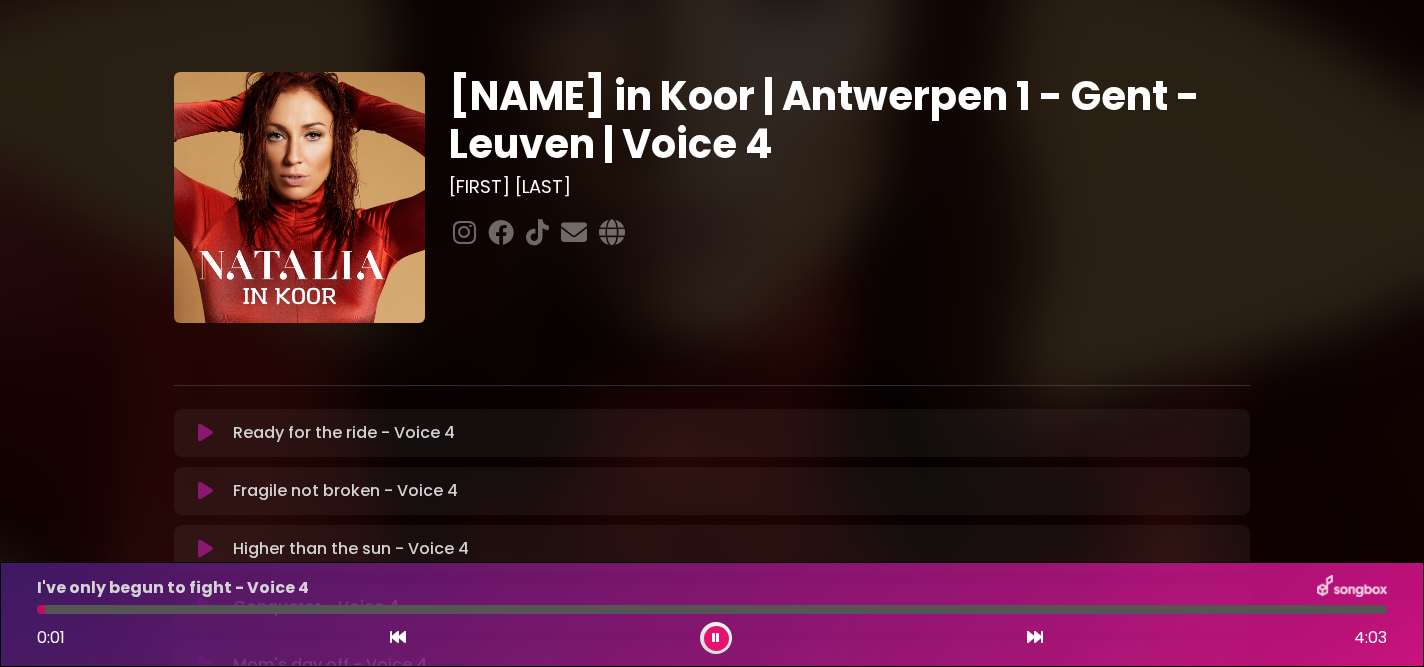 click at bounding box center [398, 637] 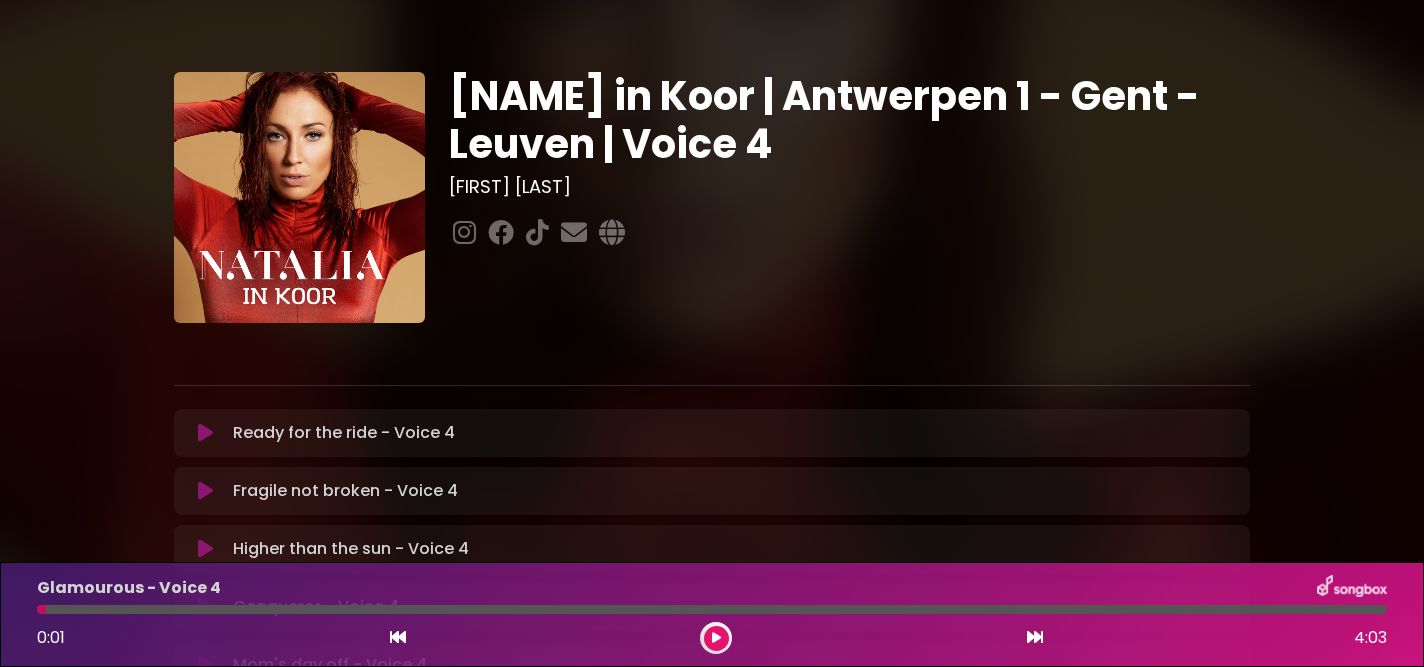 click at bounding box center (398, 637) 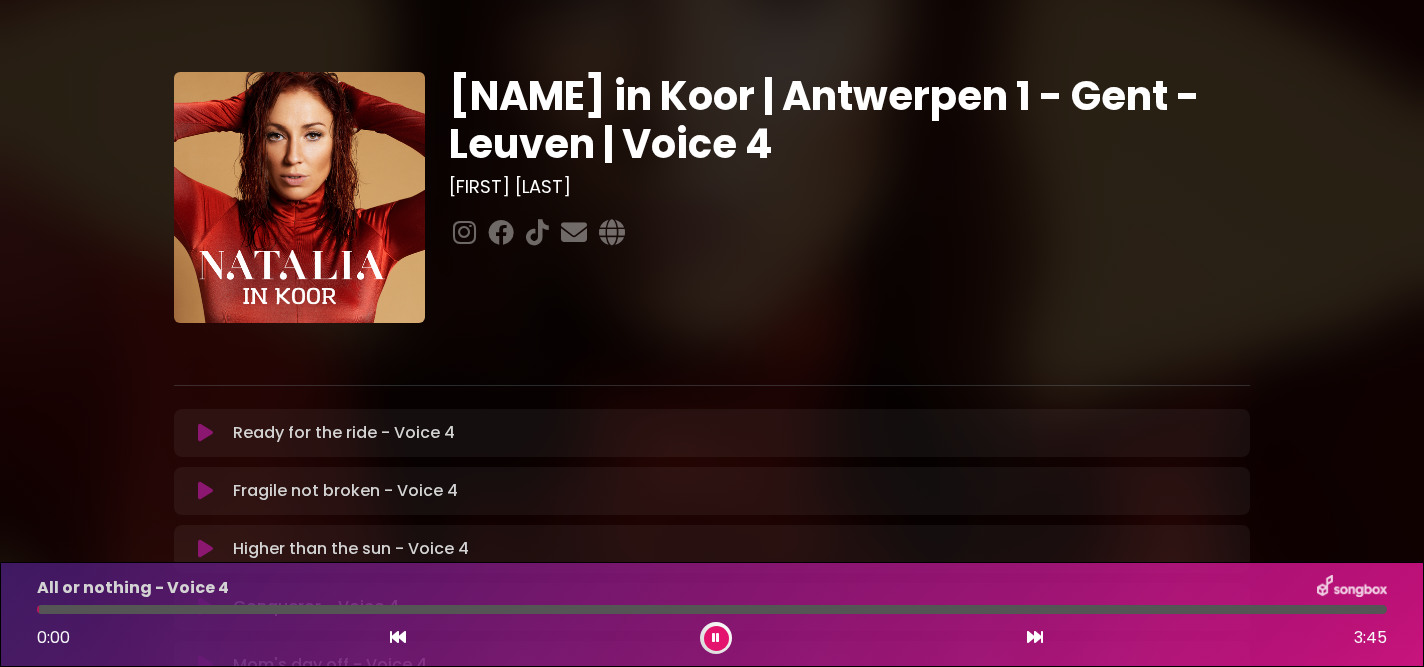 click at bounding box center (398, 637) 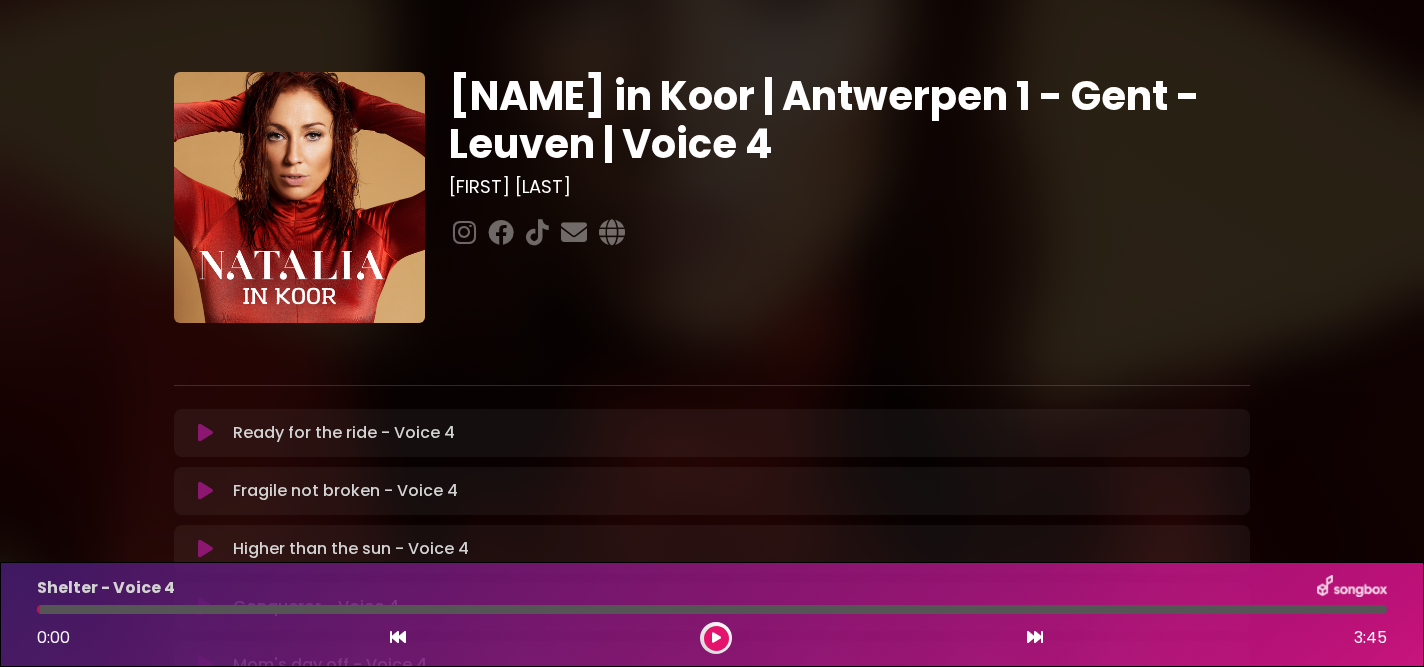 click at bounding box center (398, 637) 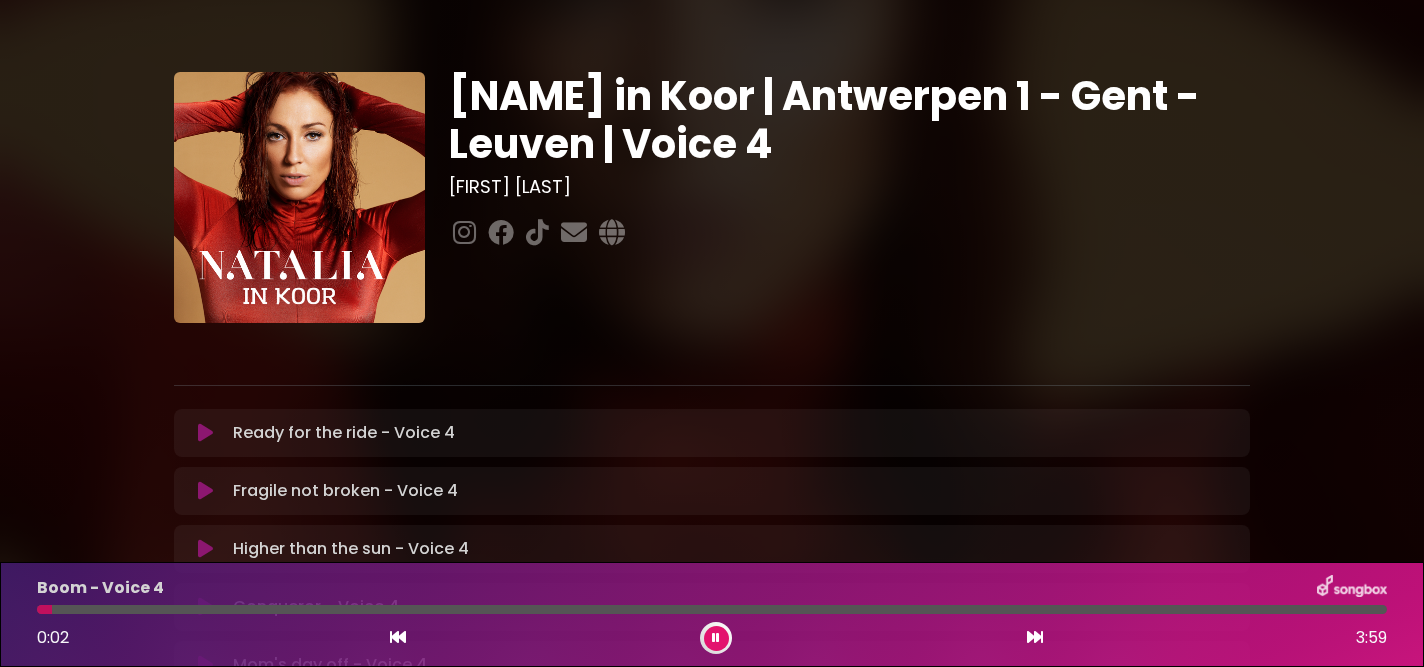 click on "0:02
3:59" at bounding box center [712, 638] 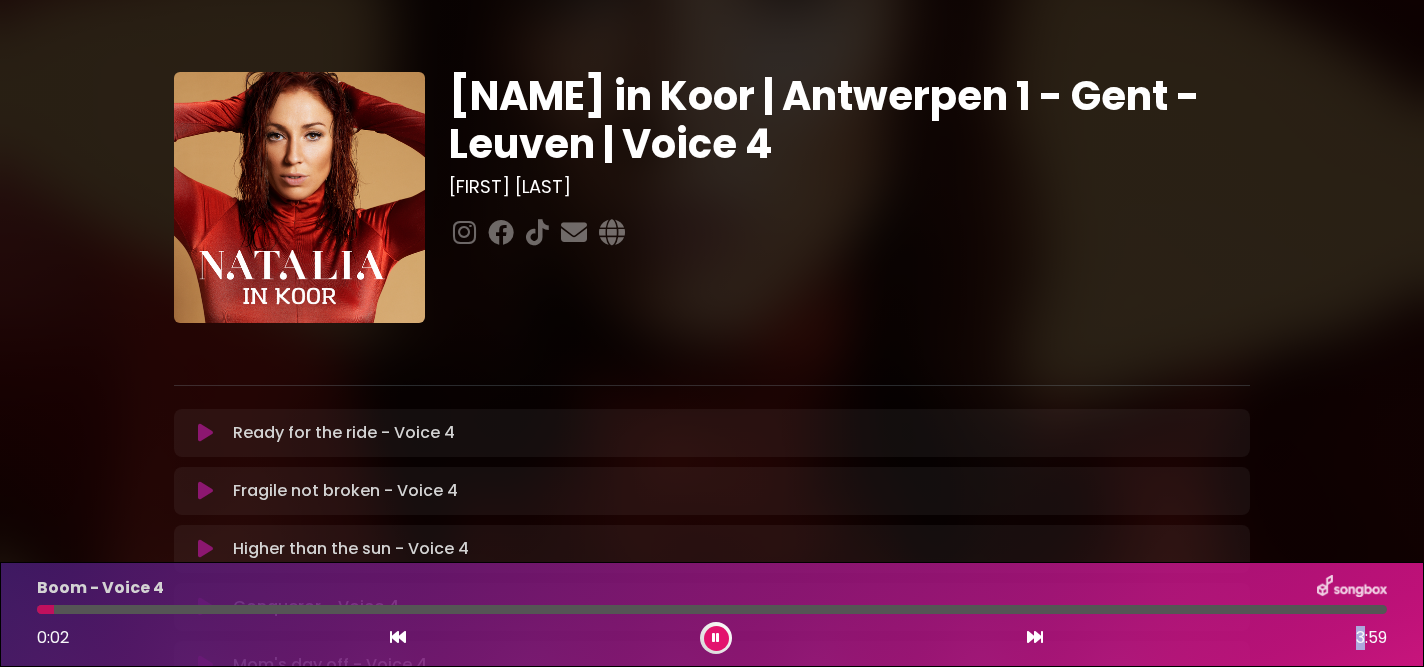 click on "0:02
3:59" at bounding box center (712, 638) 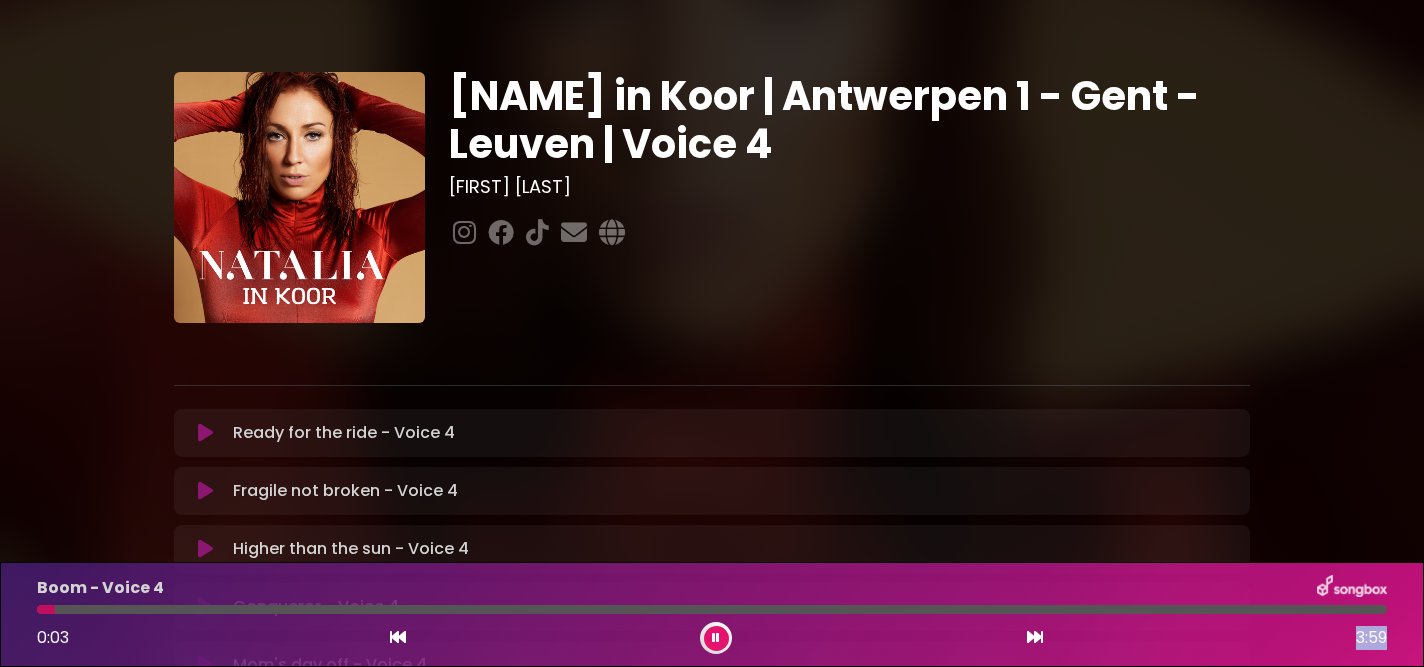 click on "0:03
3:59" at bounding box center (712, 638) 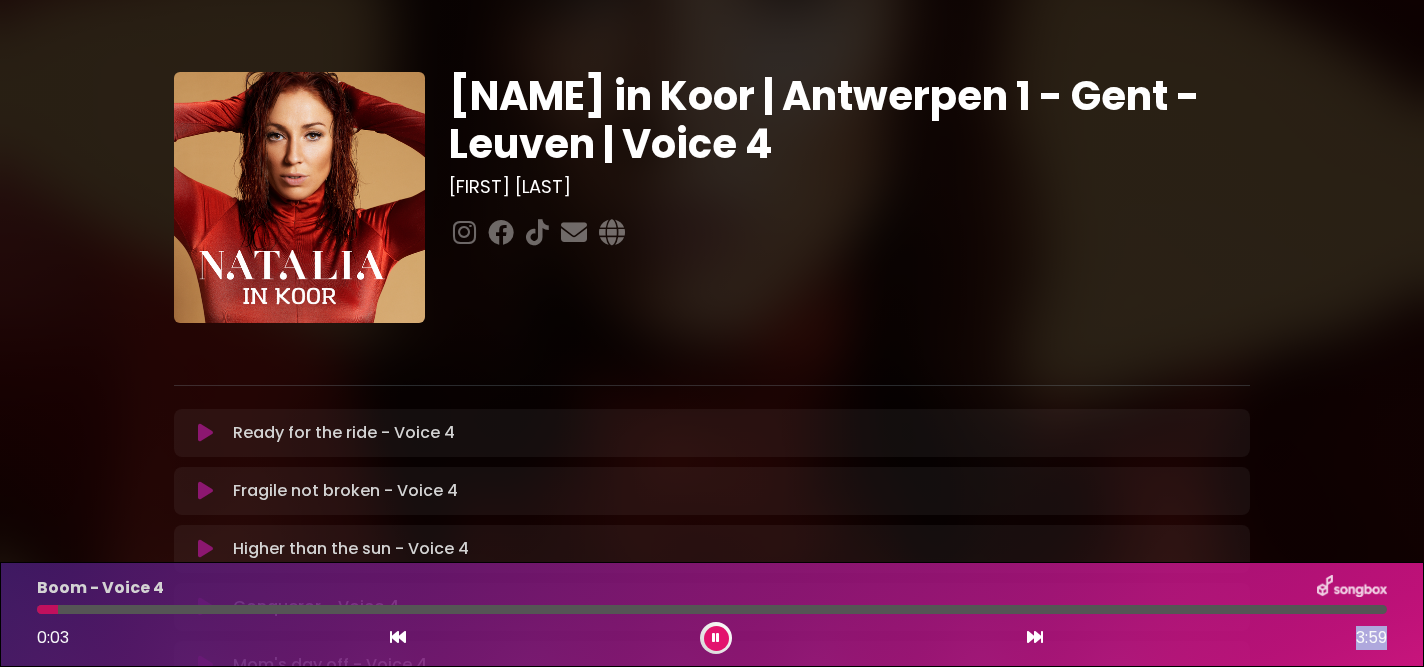 click on "0:03
3:59" at bounding box center (712, 638) 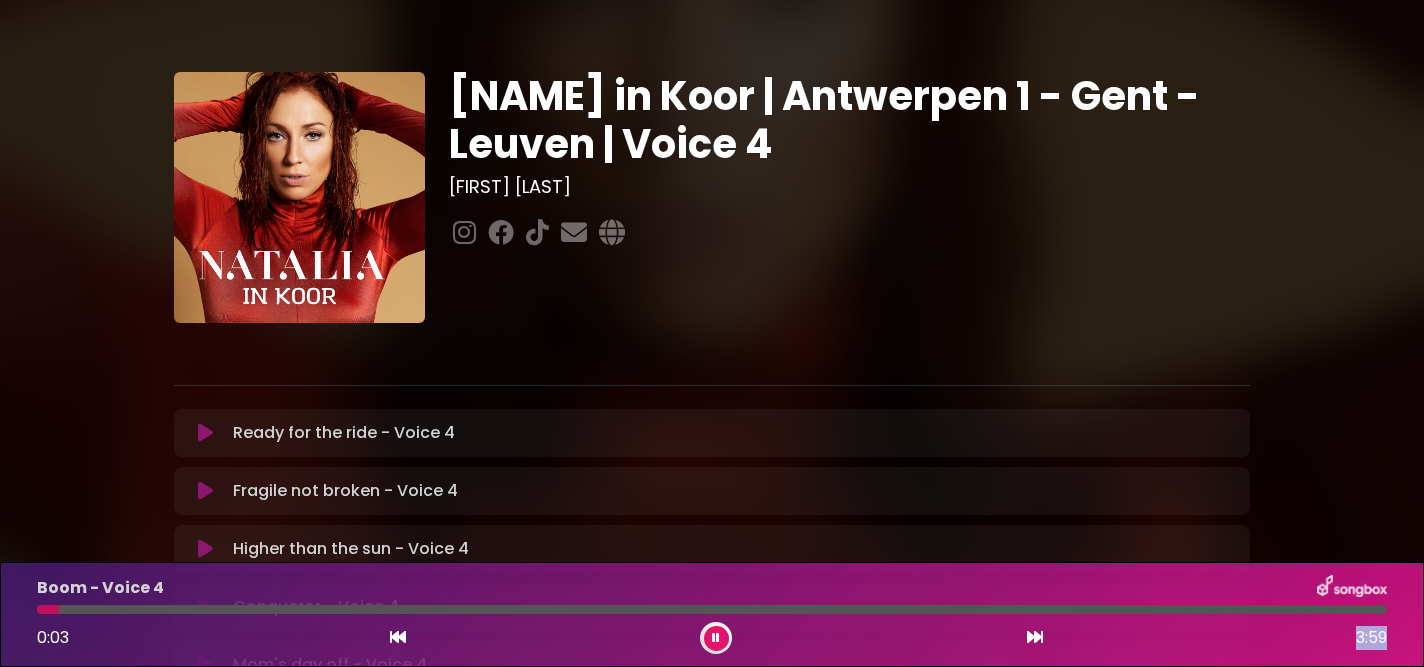 click on "0:03
3:59" at bounding box center [712, 638] 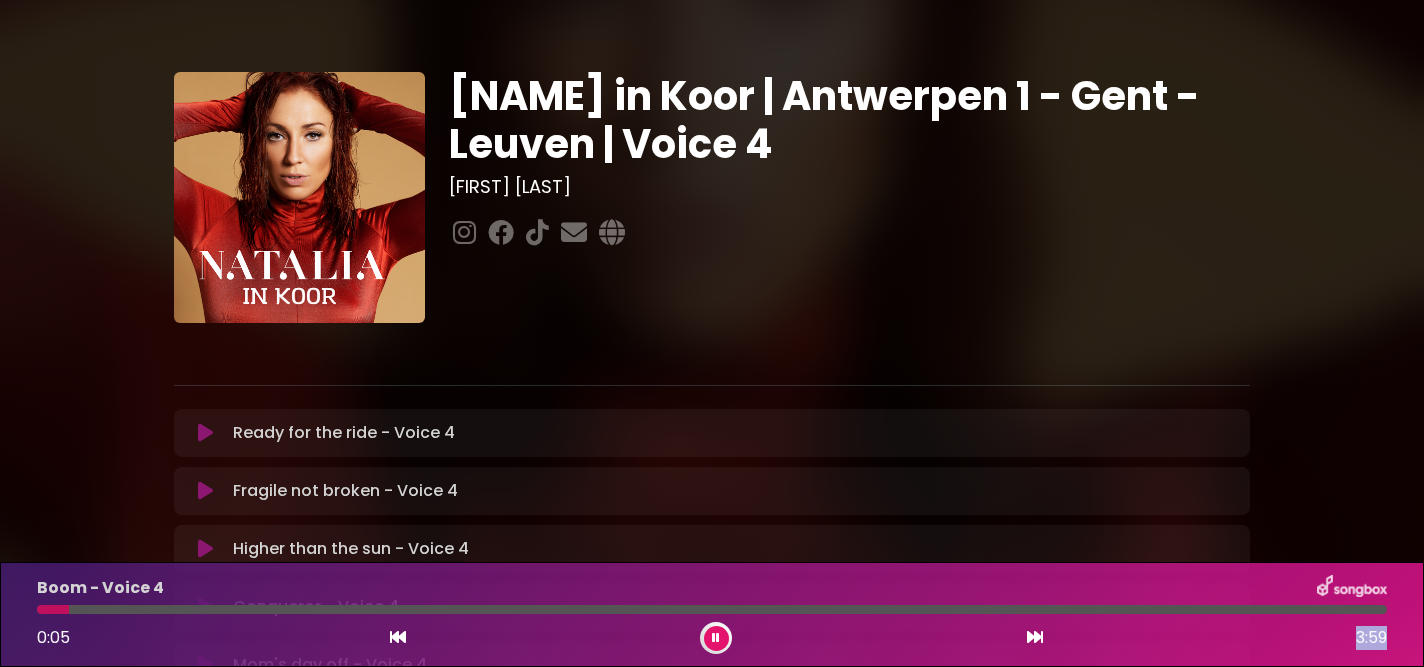 click at bounding box center [1035, 637] 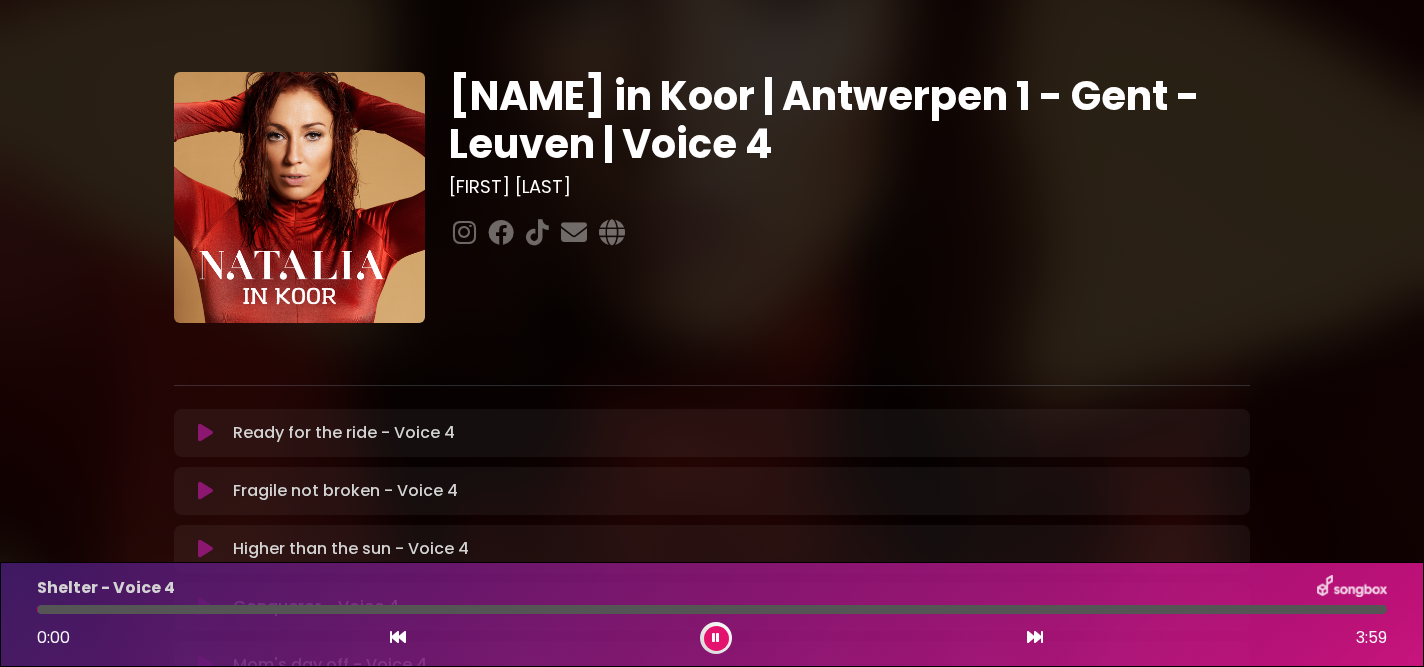 click at bounding box center [1035, 637] 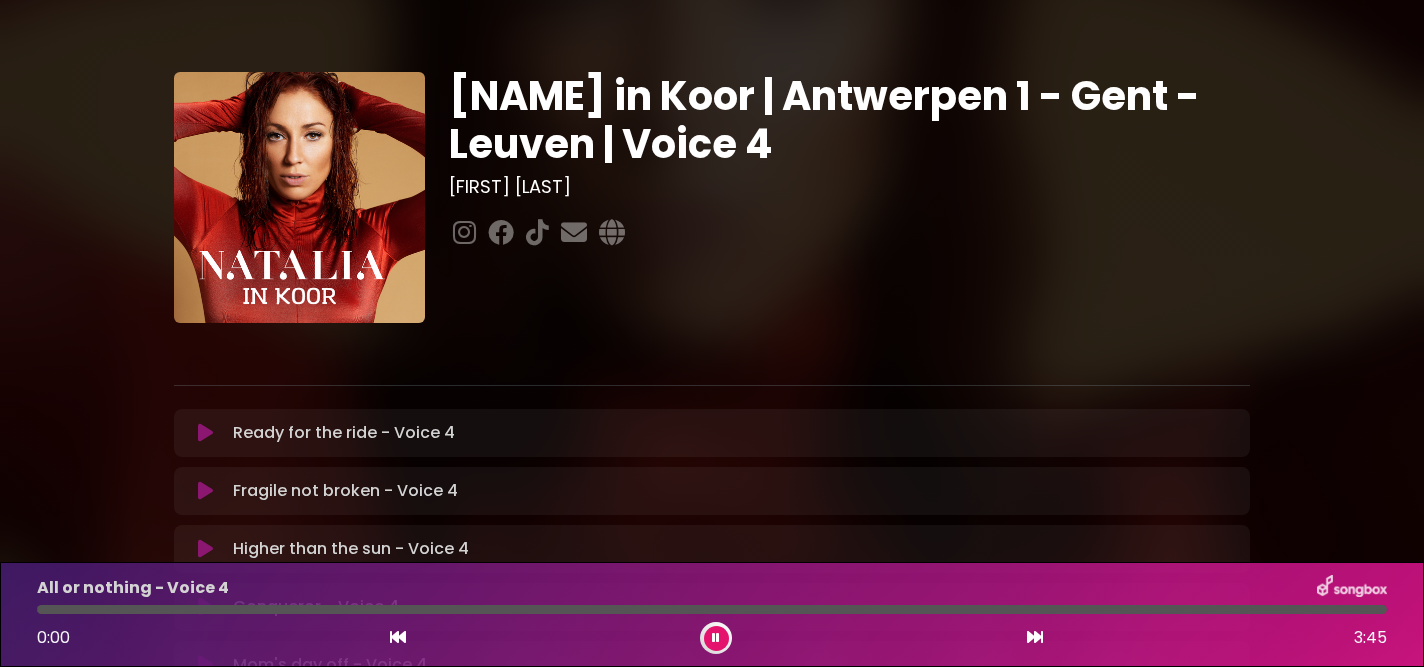 click at bounding box center [1035, 637] 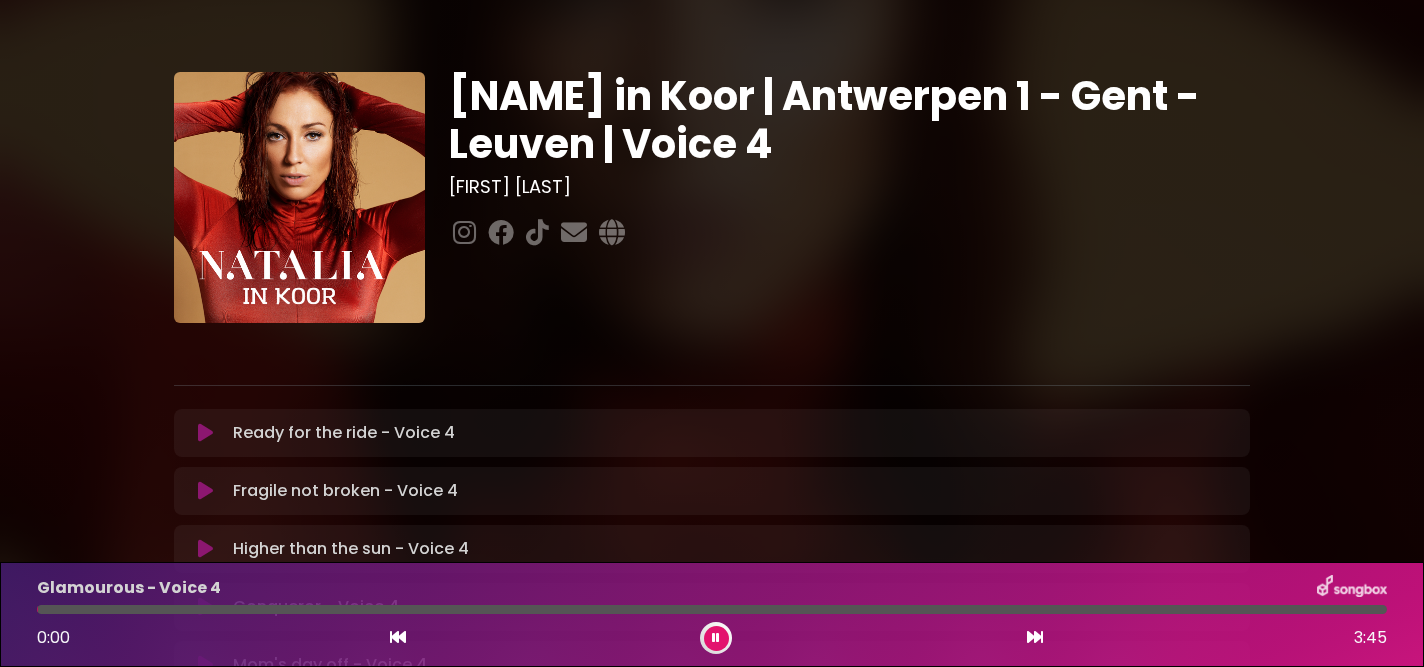 click at bounding box center (1035, 637) 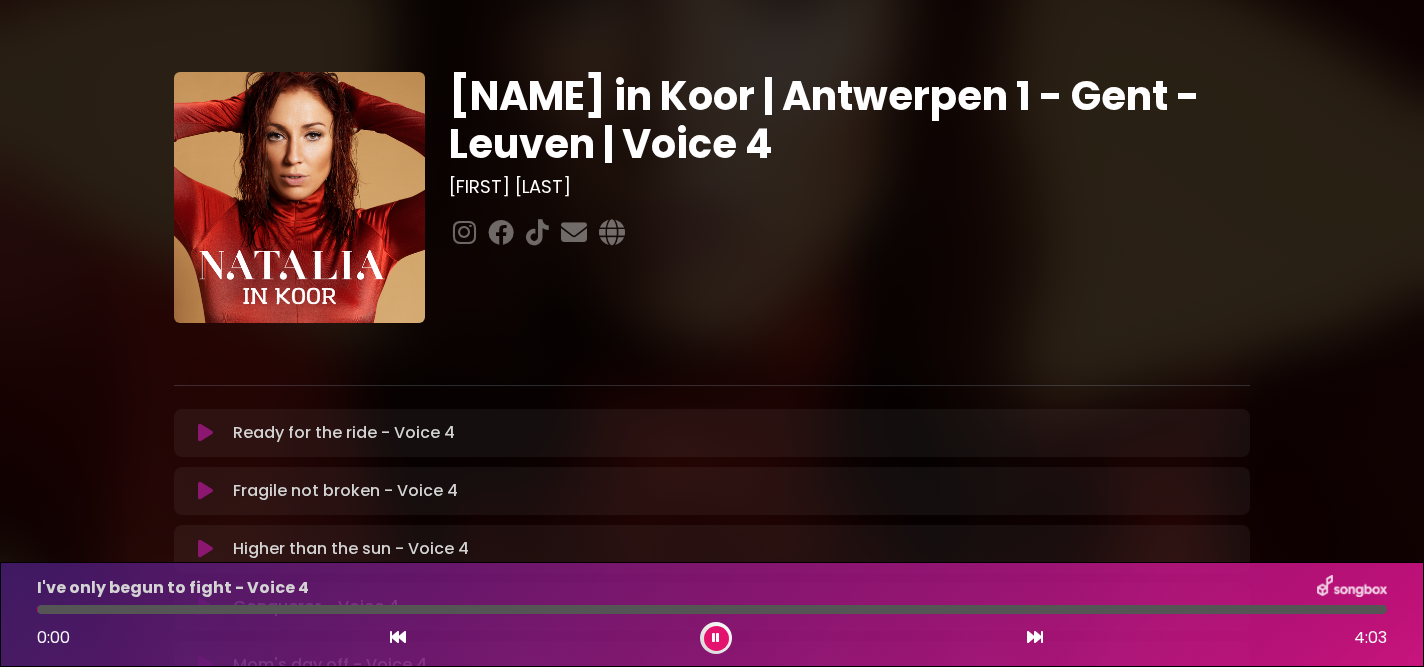 click at bounding box center (1035, 637) 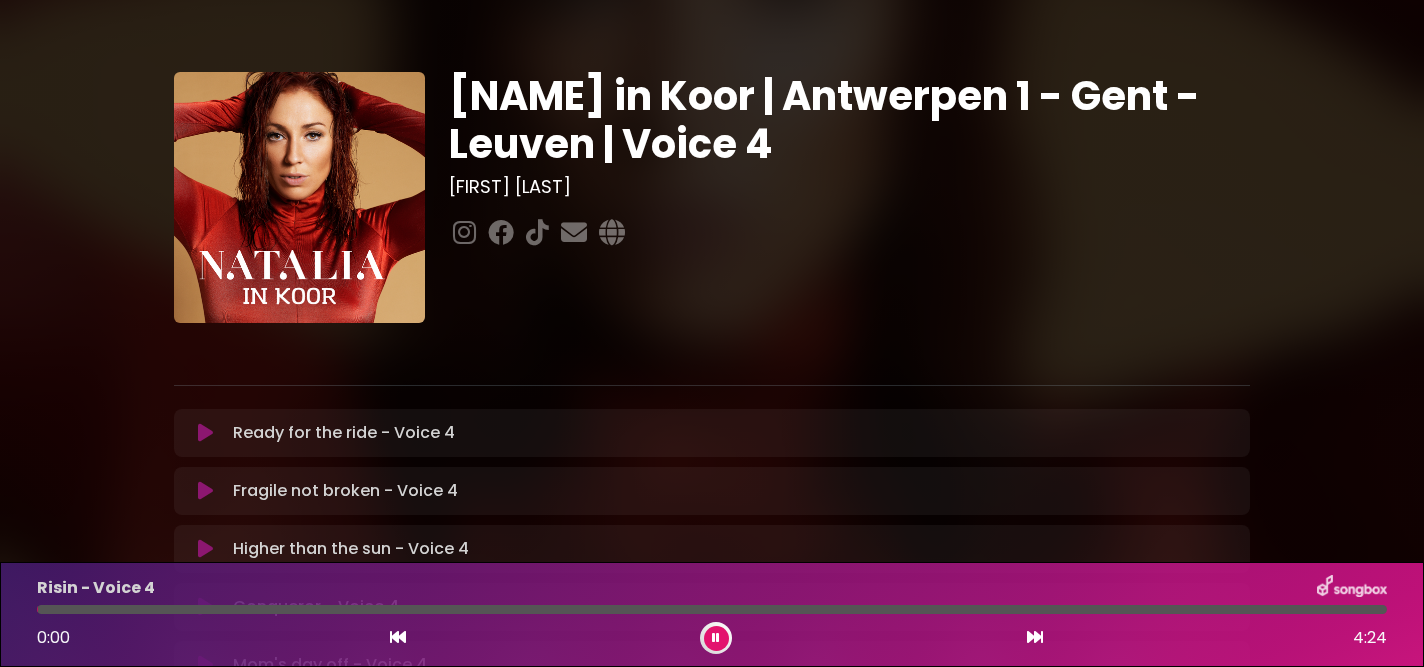 click at bounding box center (1035, 637) 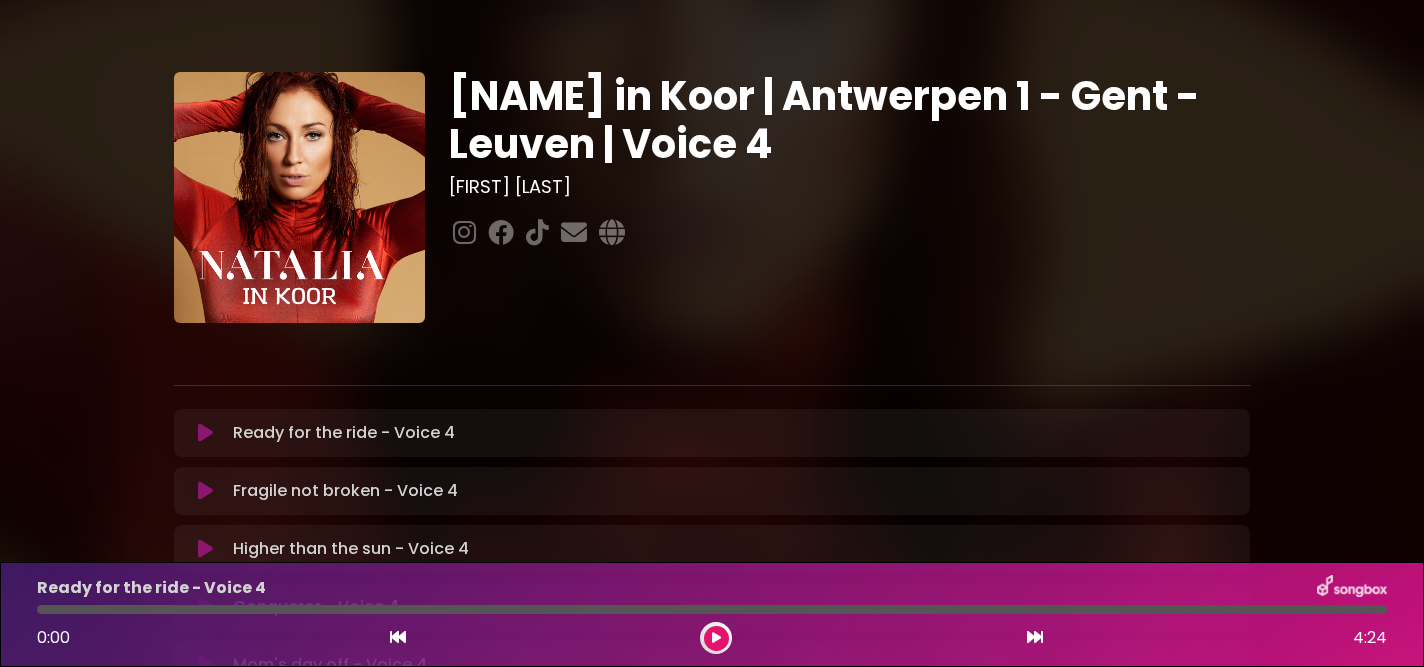click at bounding box center (1035, 637) 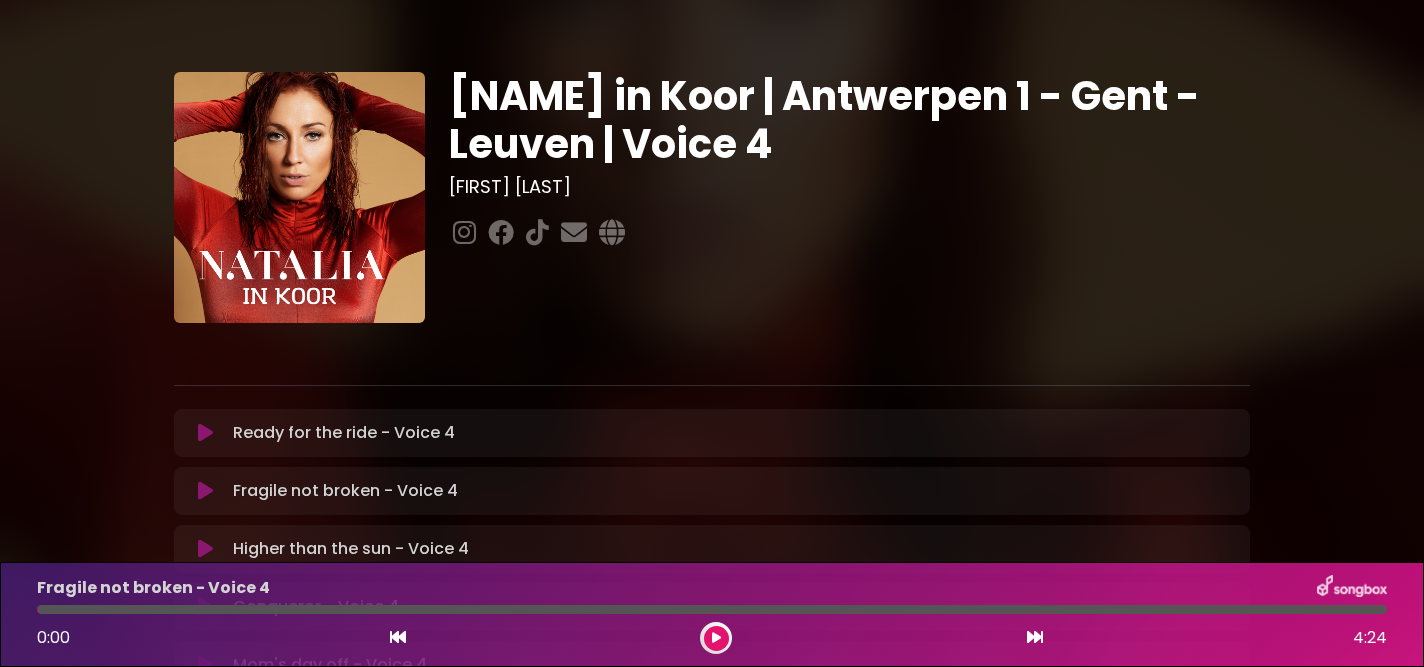 click at bounding box center [1035, 637] 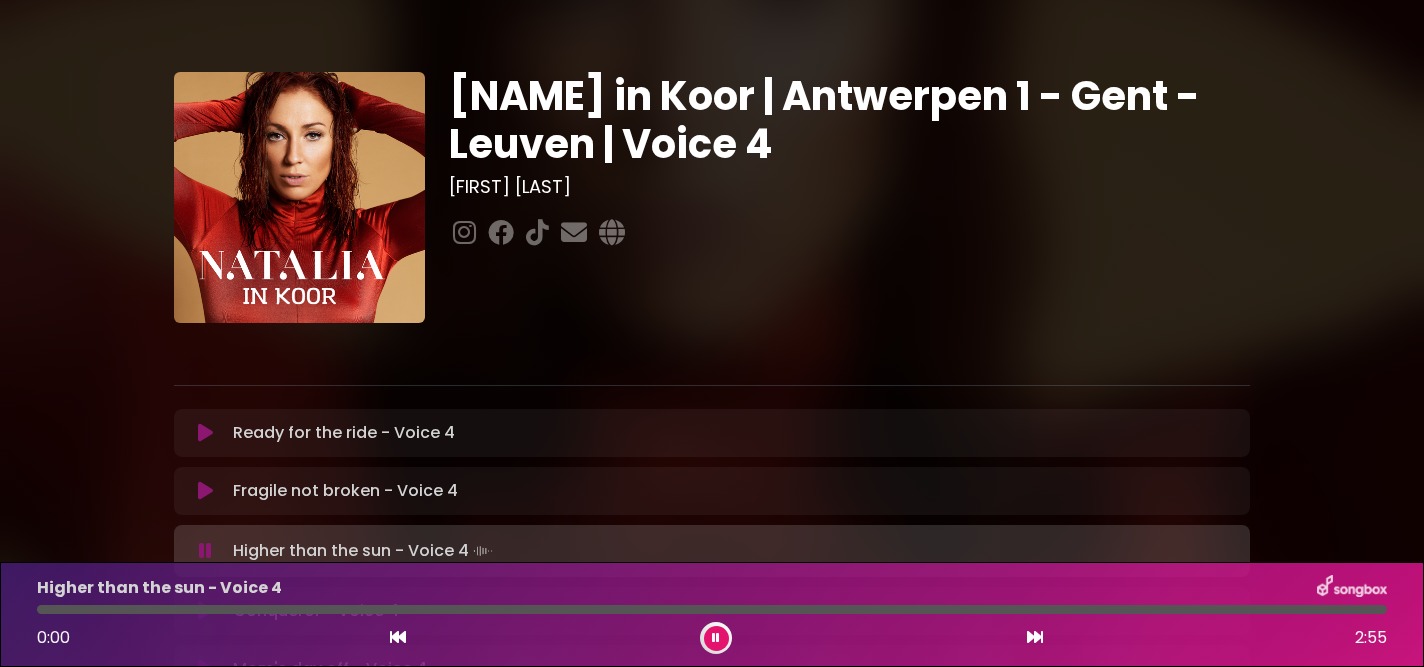 click at bounding box center (1035, 637) 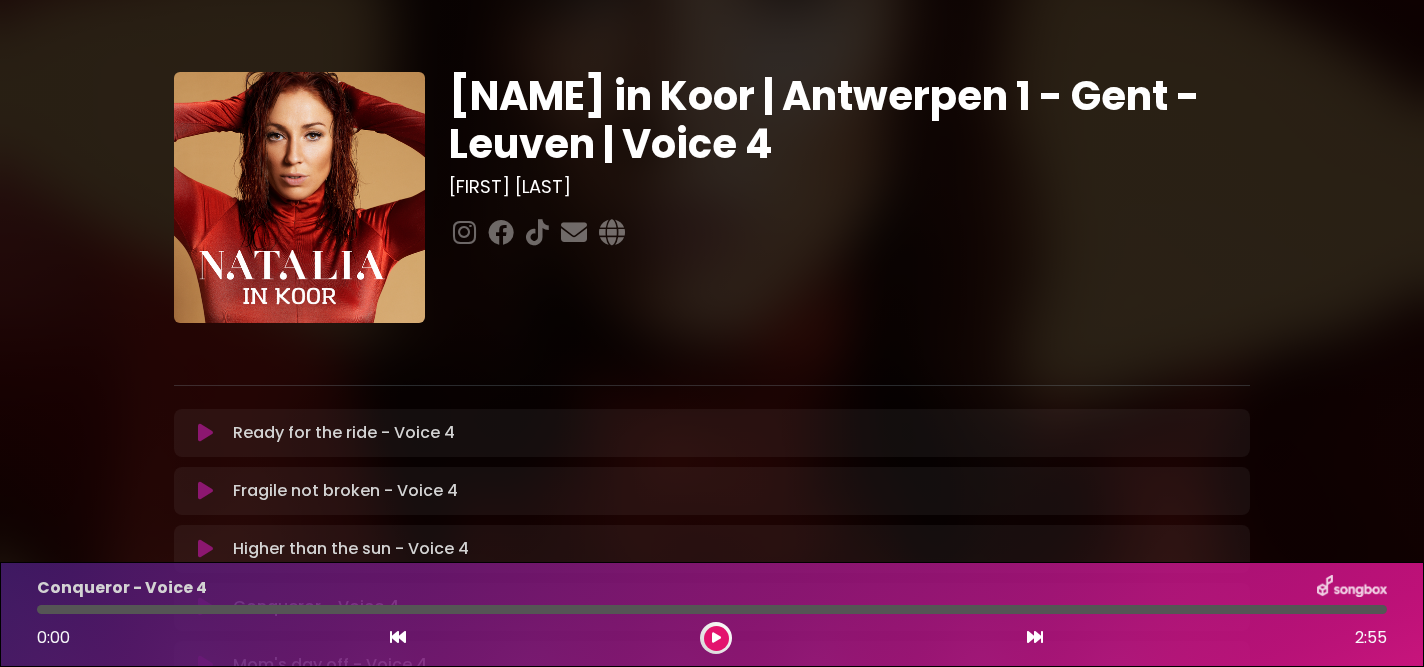 click at bounding box center [1035, 637] 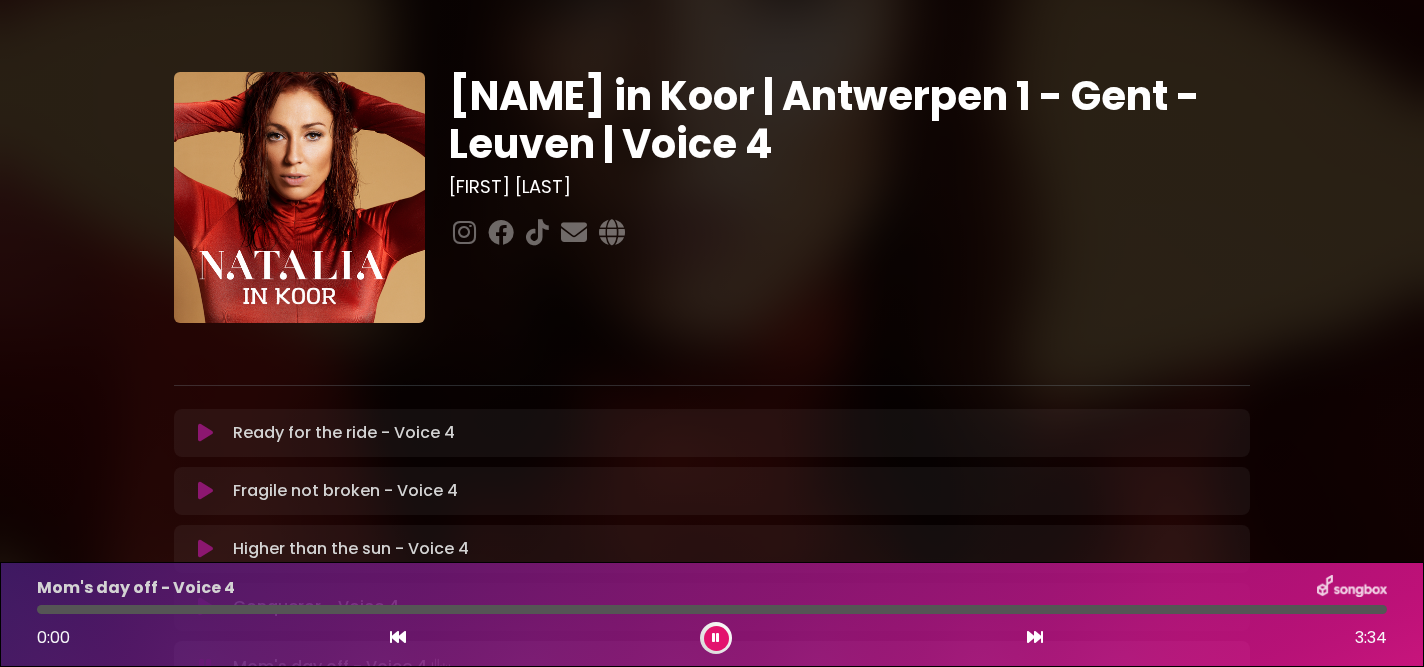 click at bounding box center (1035, 637) 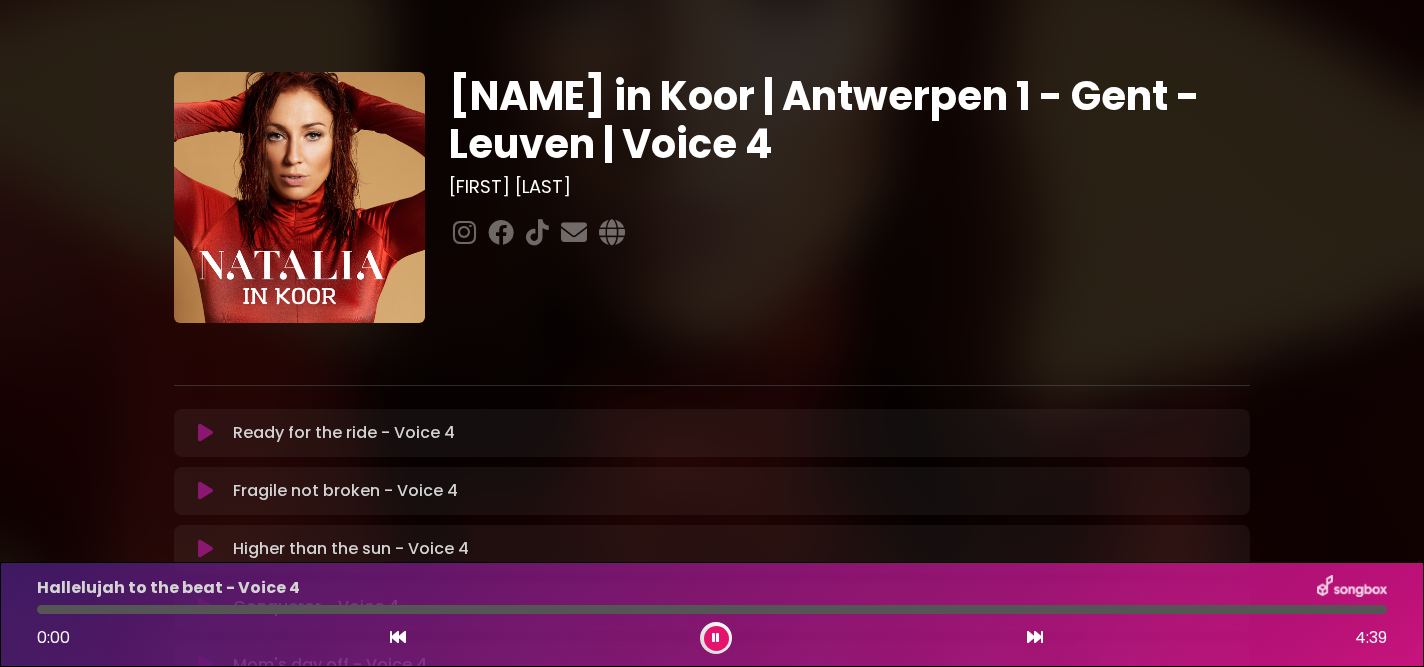 click at bounding box center (1035, 637) 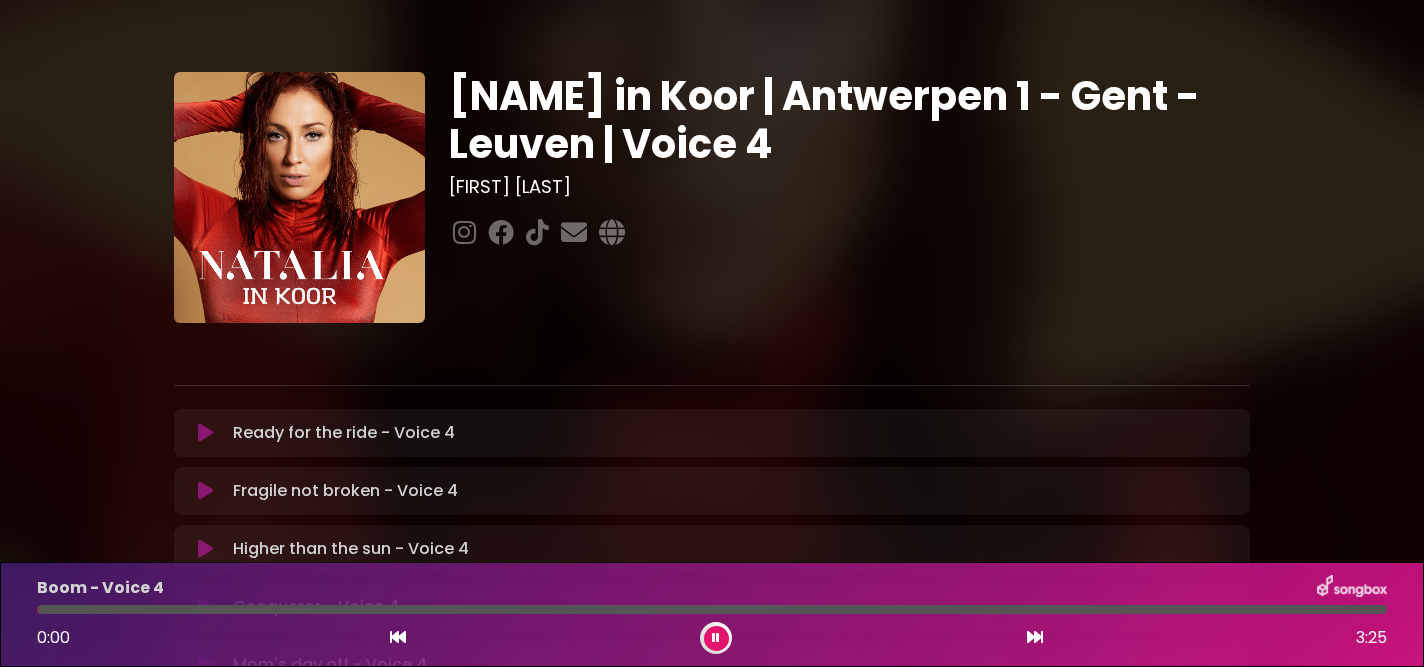 click at bounding box center [1035, 637] 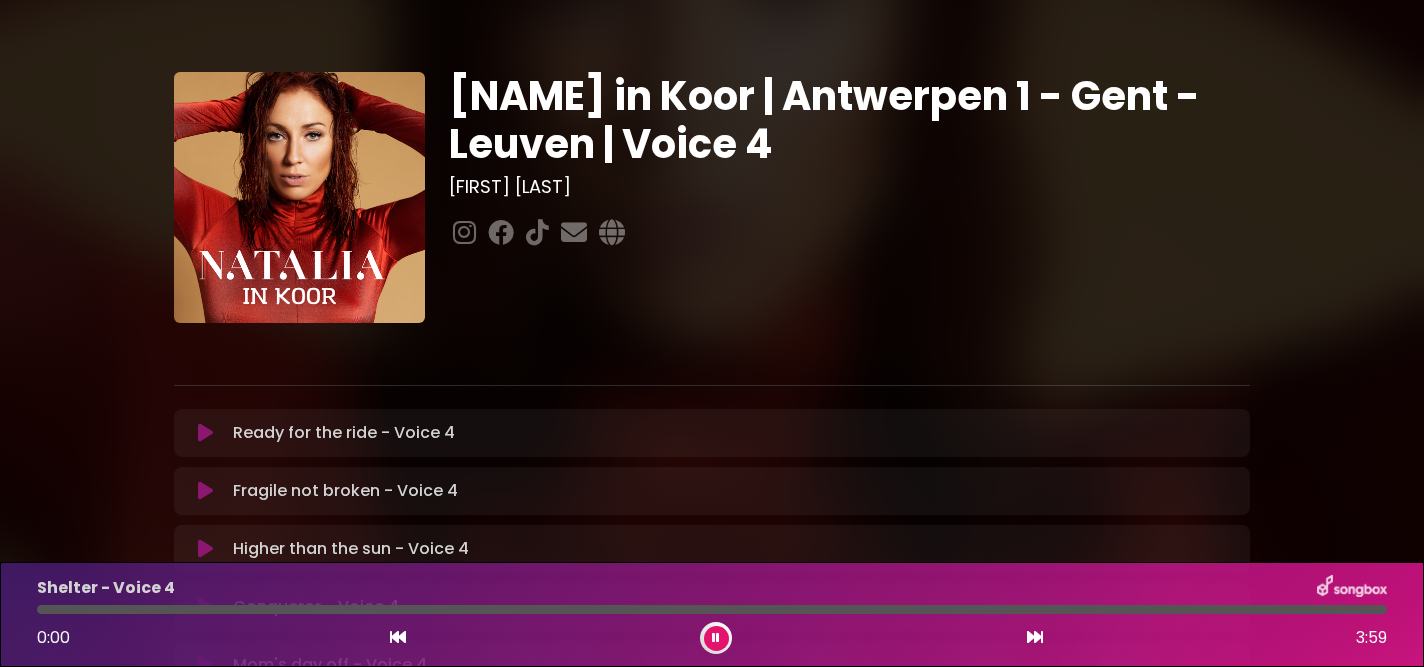 click at bounding box center (1035, 637) 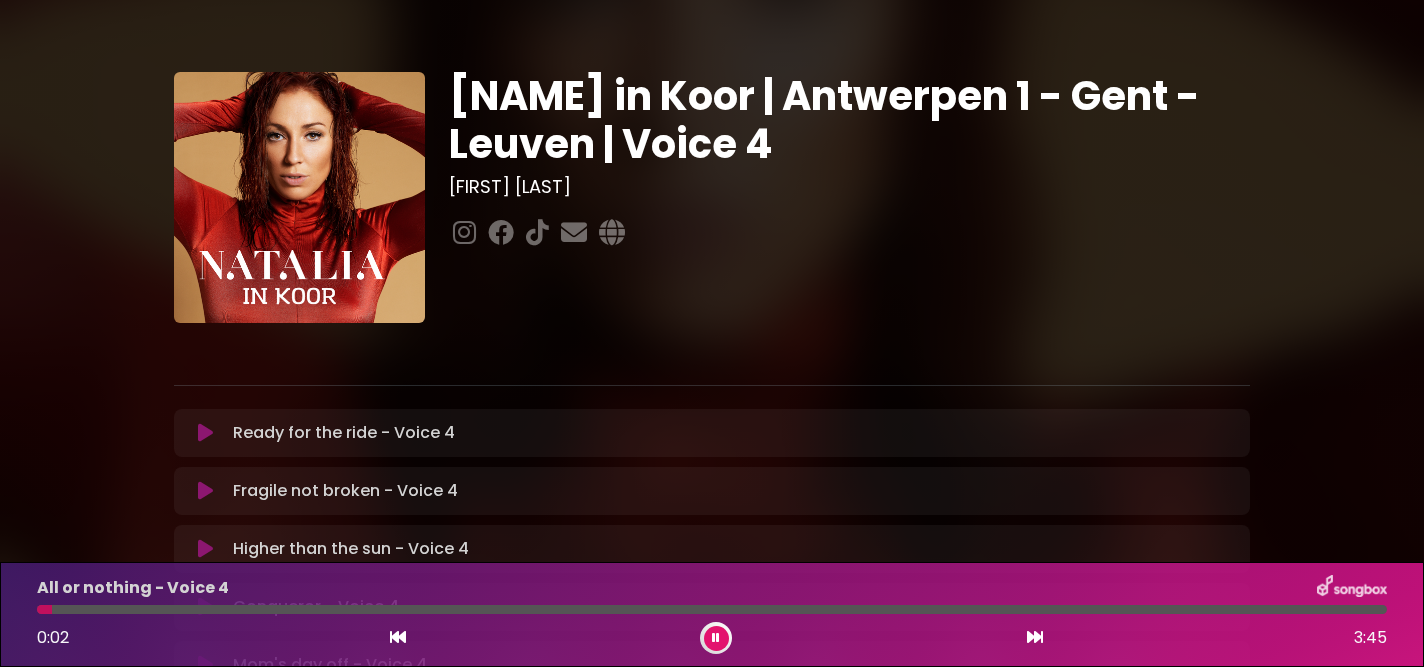 click at bounding box center (205, 433) 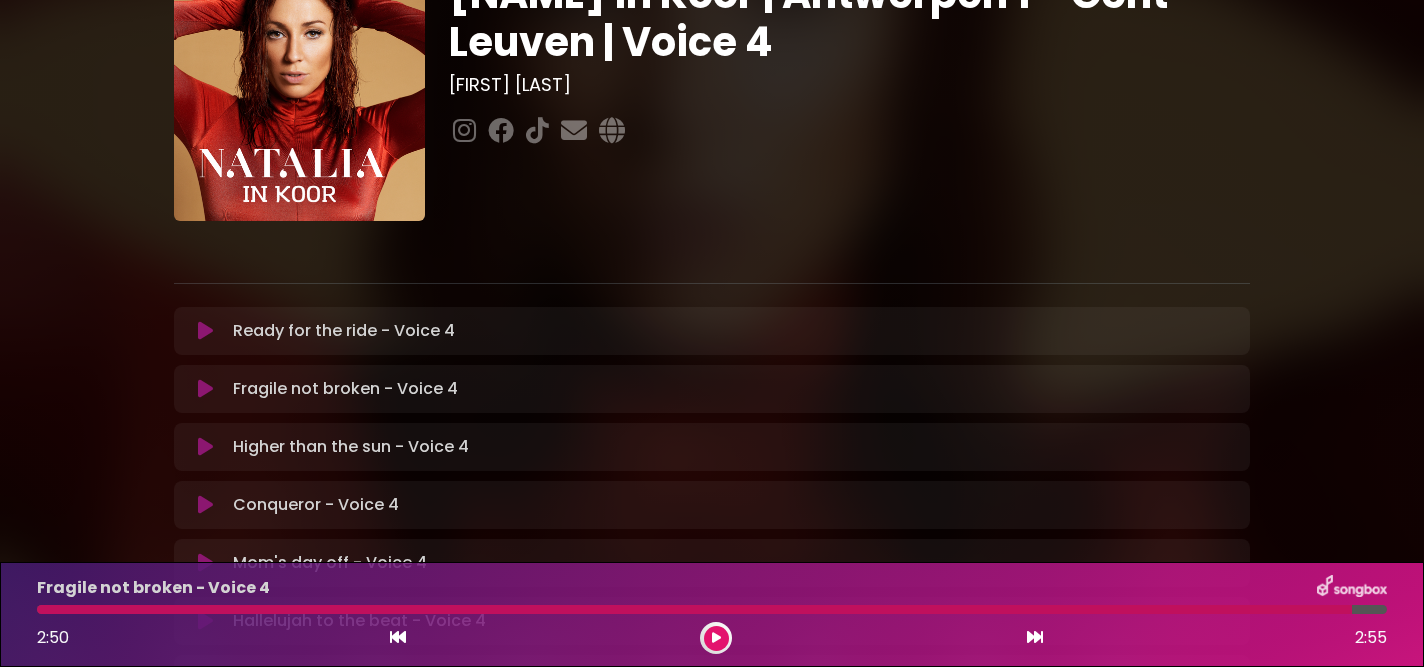 scroll, scrollTop: 101, scrollLeft: 0, axis: vertical 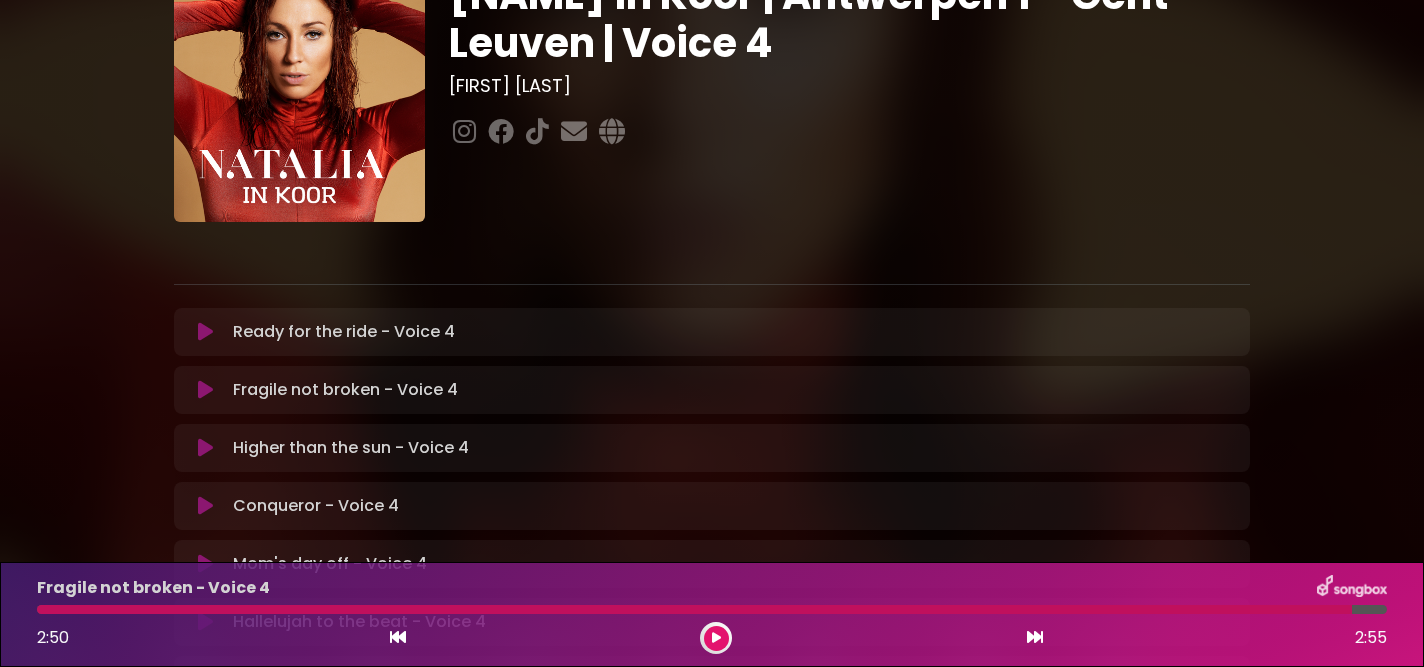 click at bounding box center (205, 448) 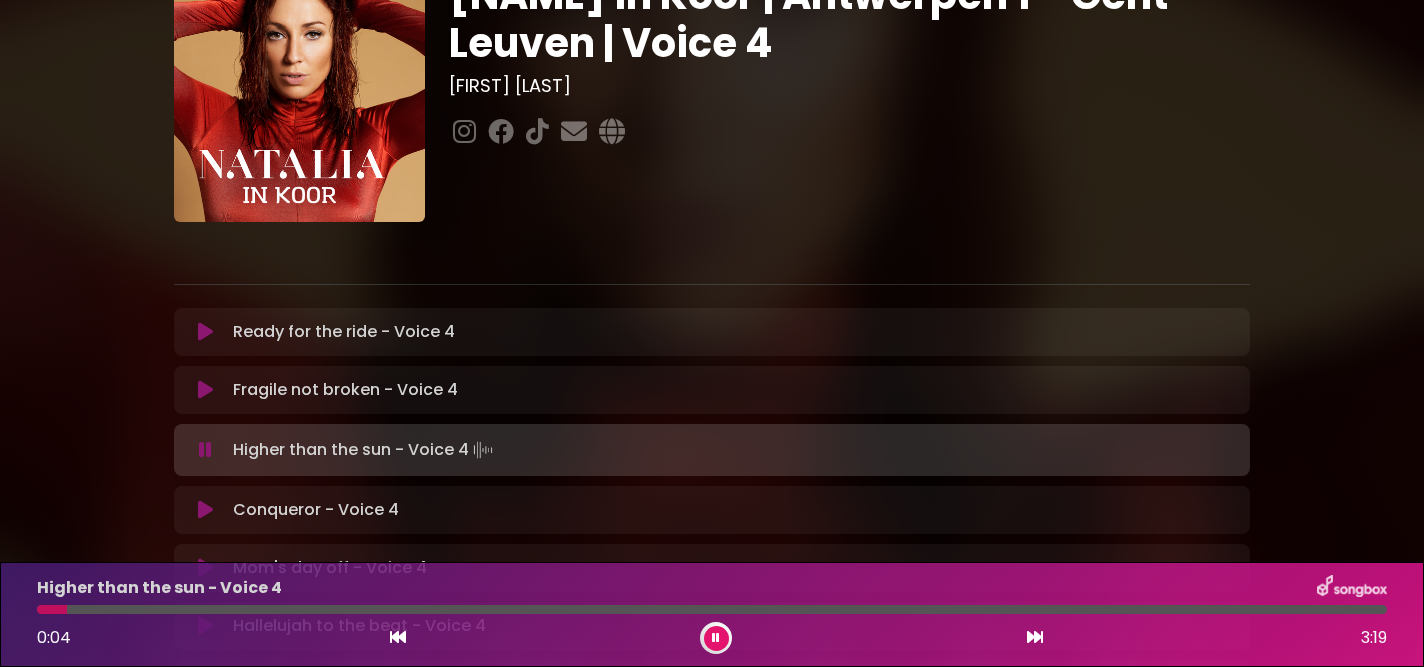 click at bounding box center [716, 638] 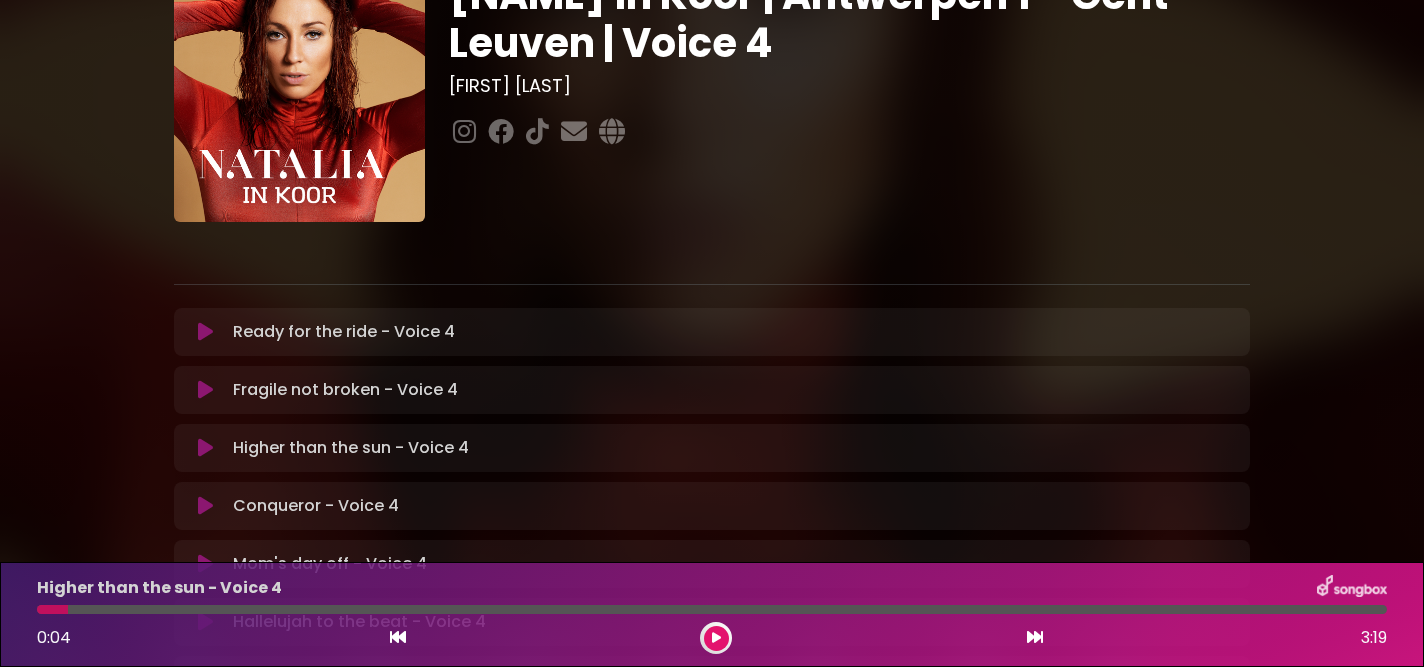 click at bounding box center [716, 638] 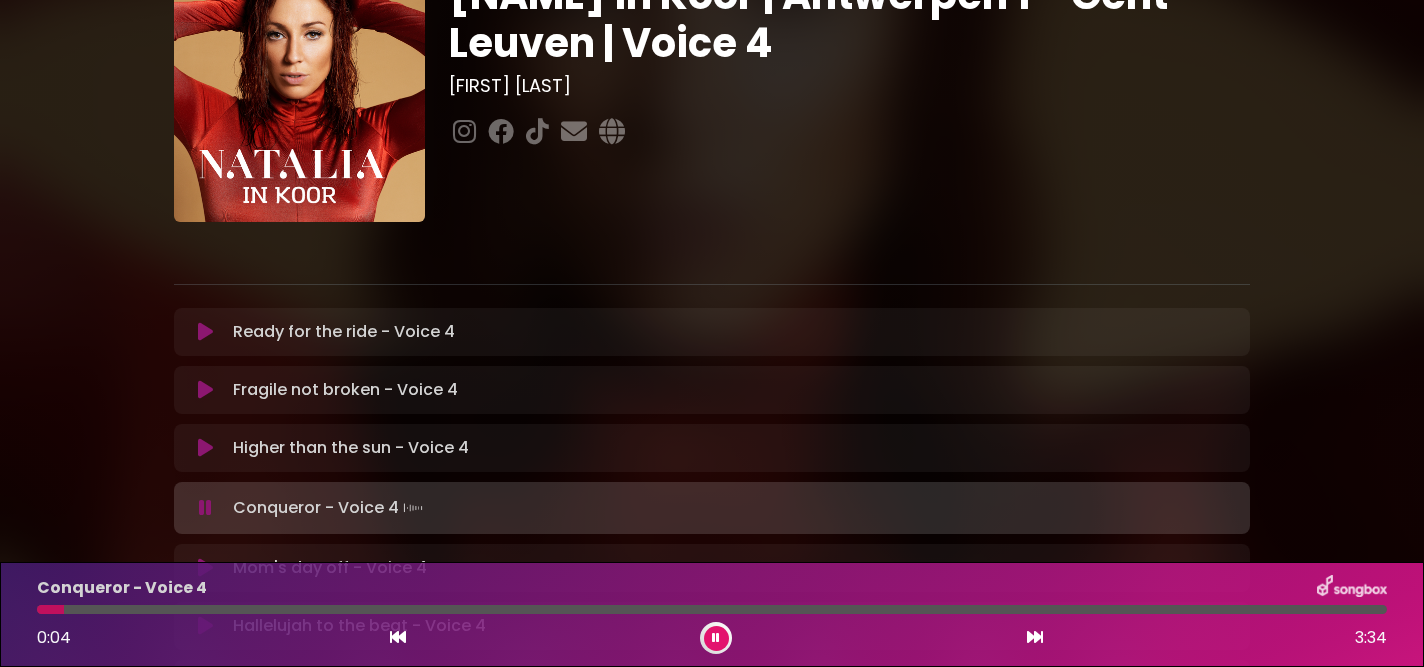 click on "Higher than the sun - Voice 4
Loading Track..." at bounding box center (731, 448) 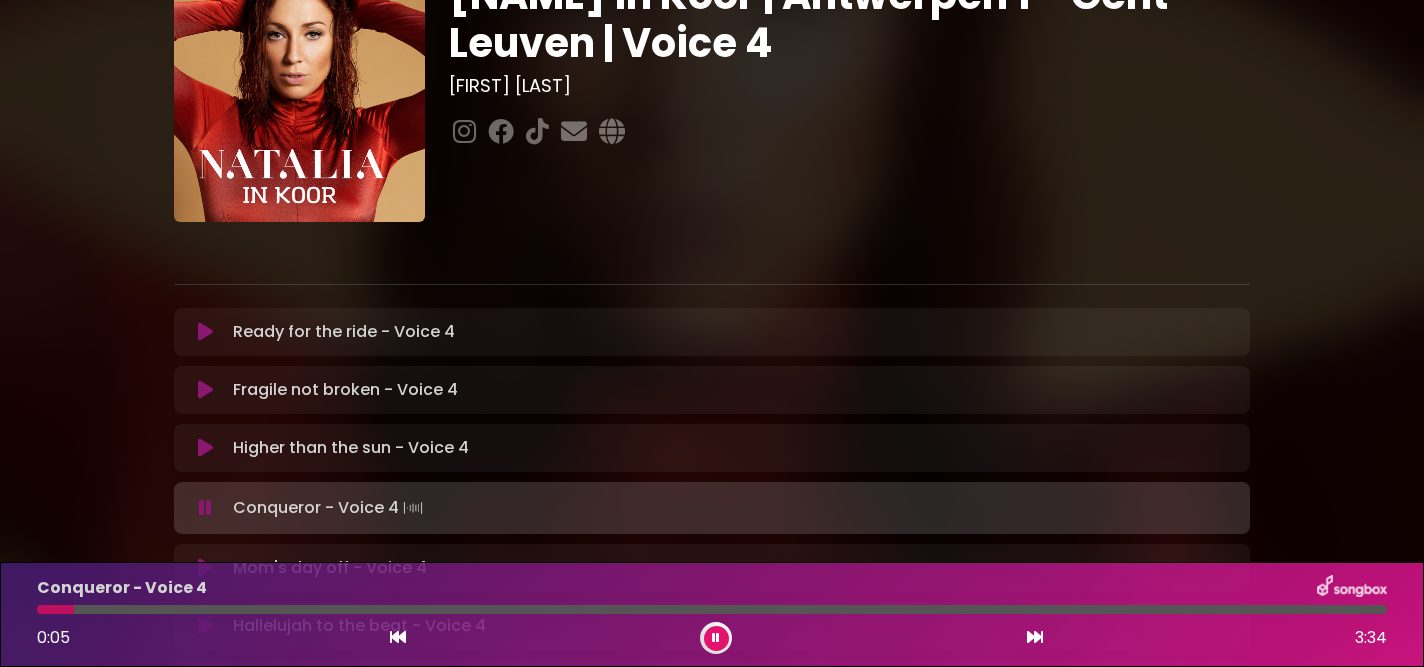 click on "Higher than the sun - Voice 4
Loading Track..." at bounding box center (712, 448) 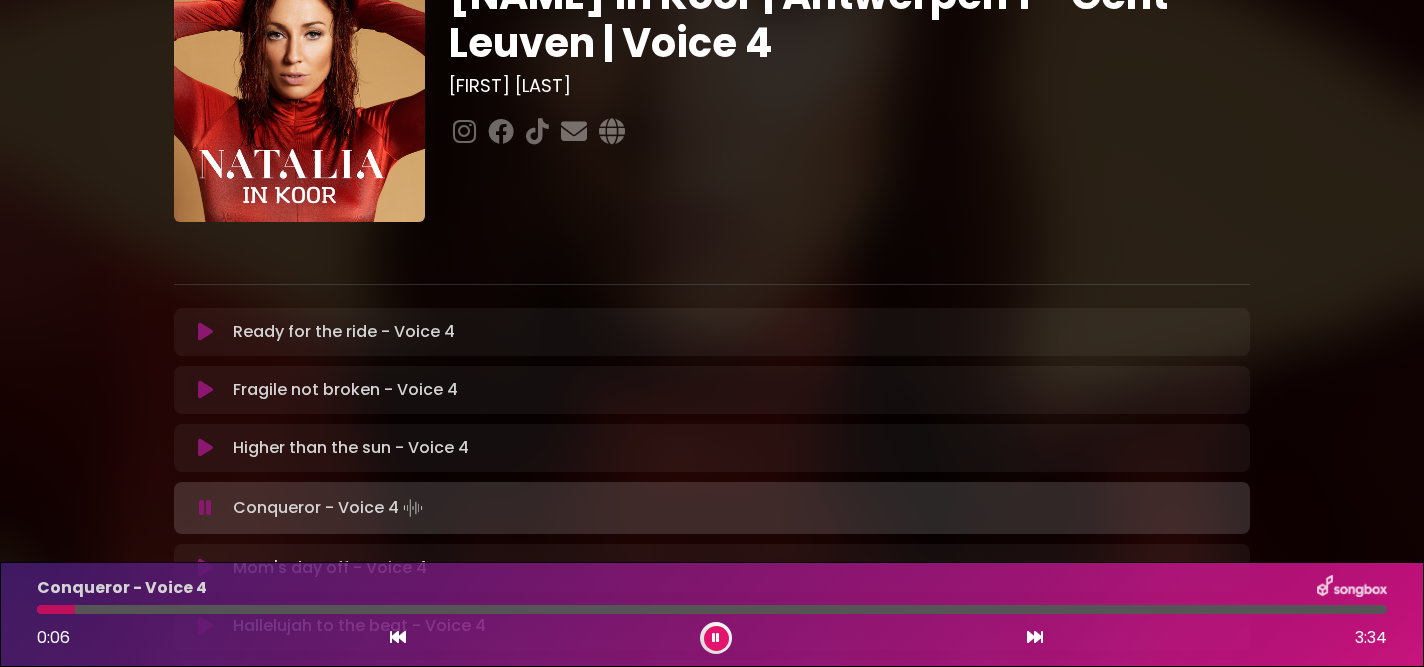 click on "Higher than the sun - Voice 4
Loading Track..." at bounding box center [712, 448] 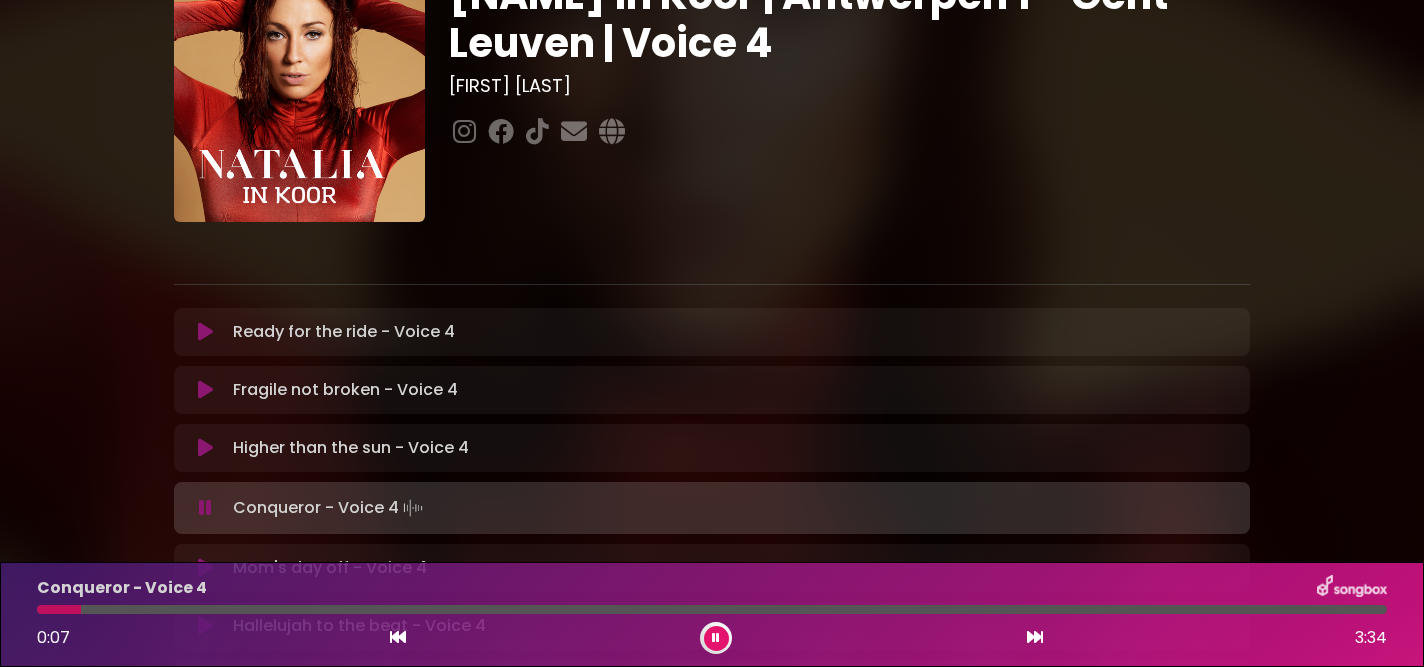 click on "Higher than the sun - Voice 4
Loading Track..." at bounding box center (712, 448) 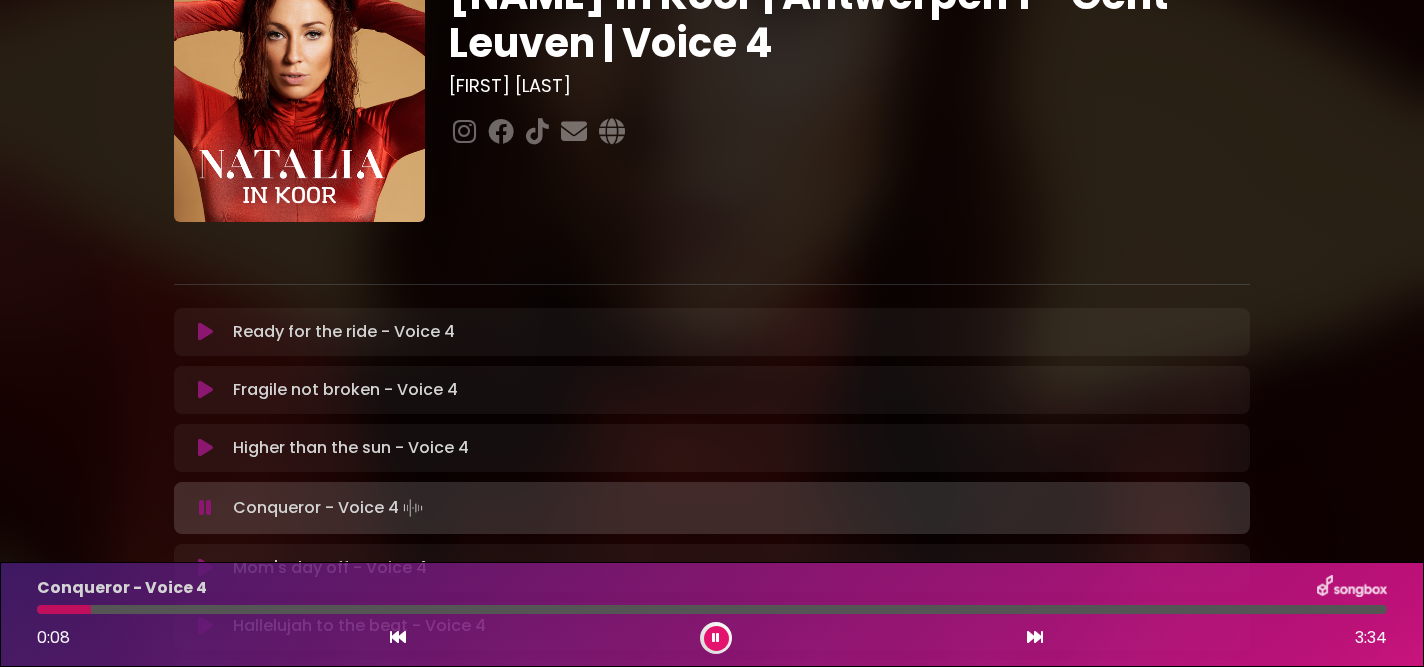 click at bounding box center [716, 638] 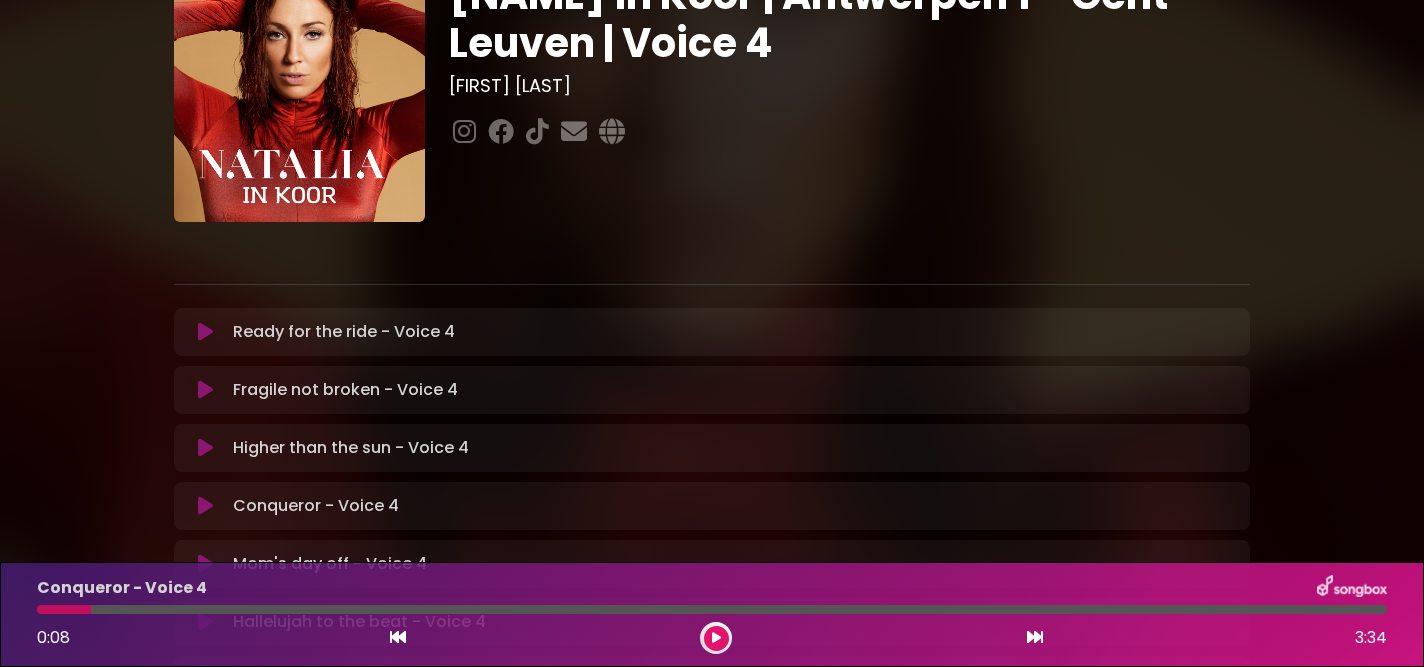 click at bounding box center (205, 448) 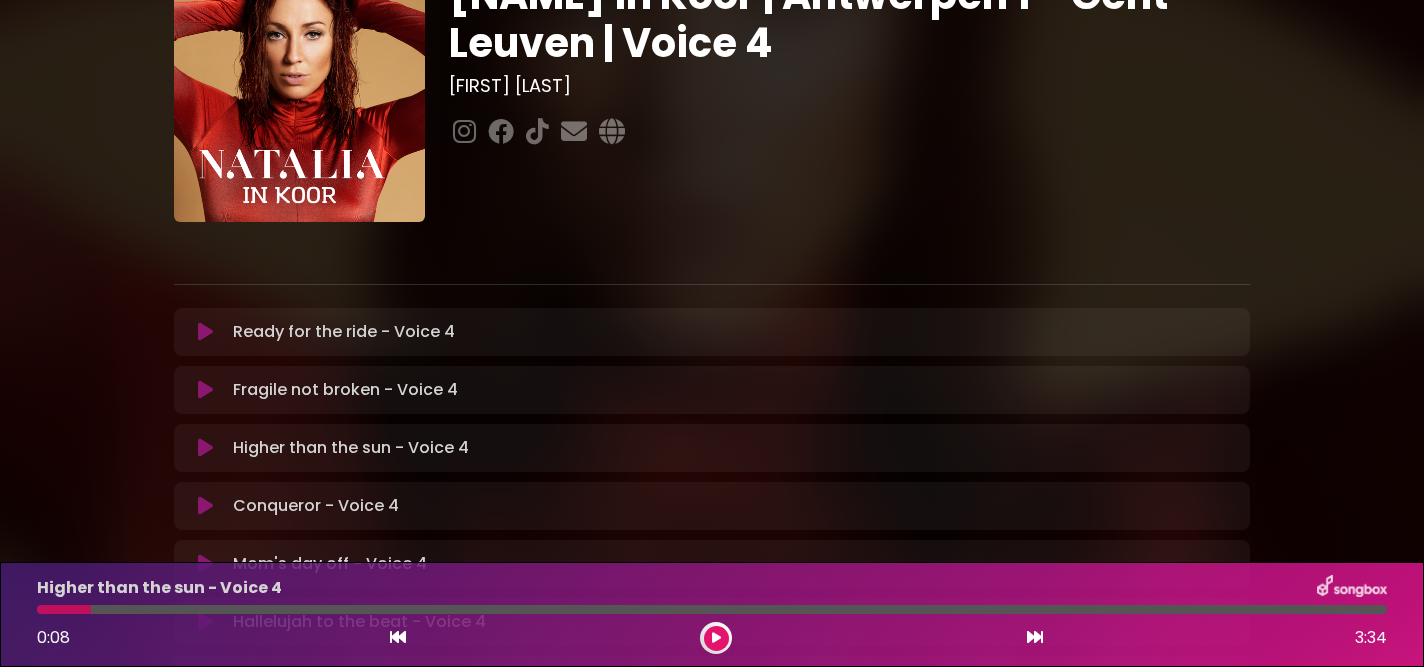 click at bounding box center (205, 448) 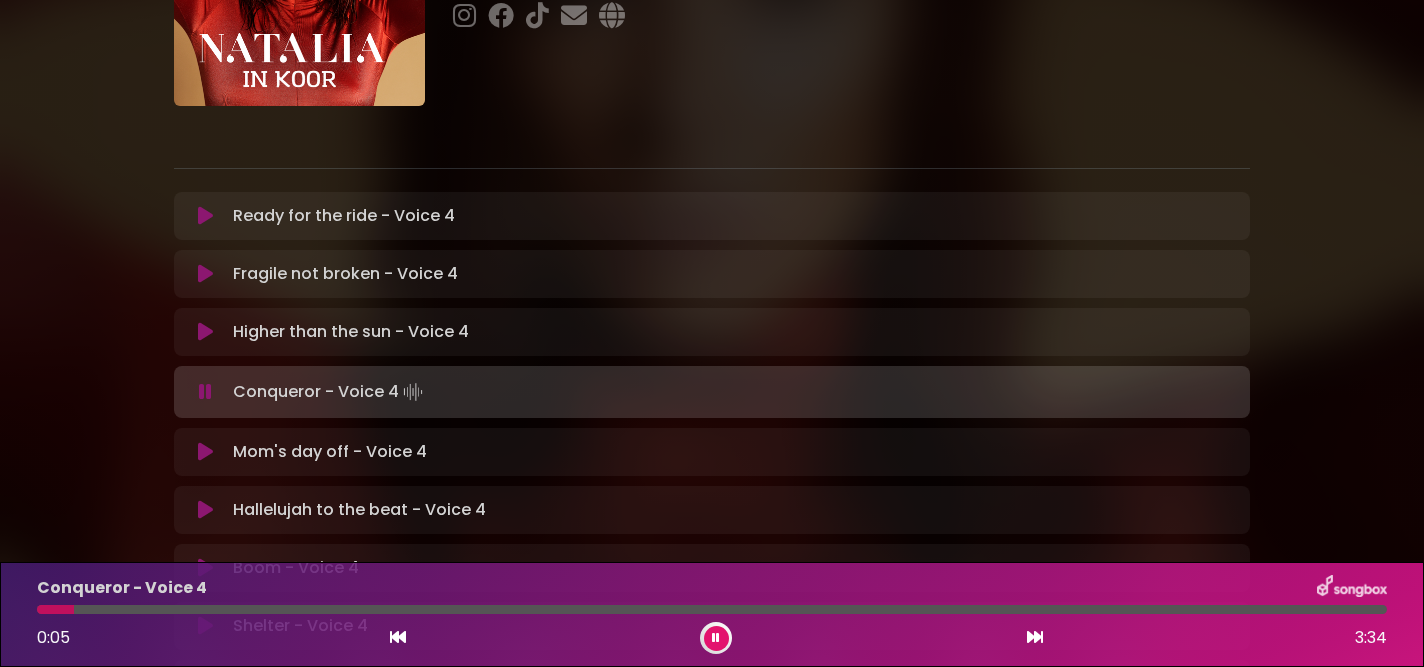 scroll, scrollTop: 230, scrollLeft: 0, axis: vertical 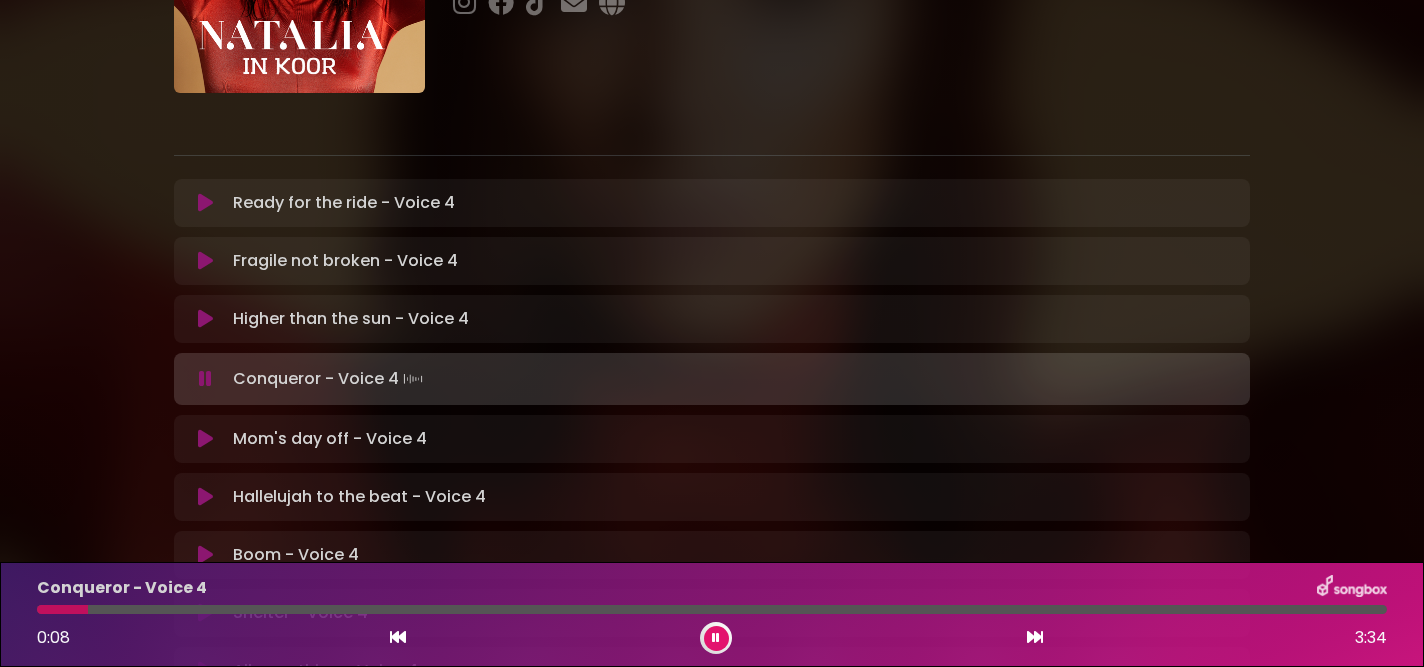 click on "Hallelujah to the beat - Voice 4
Loading Track..." at bounding box center [712, 497] 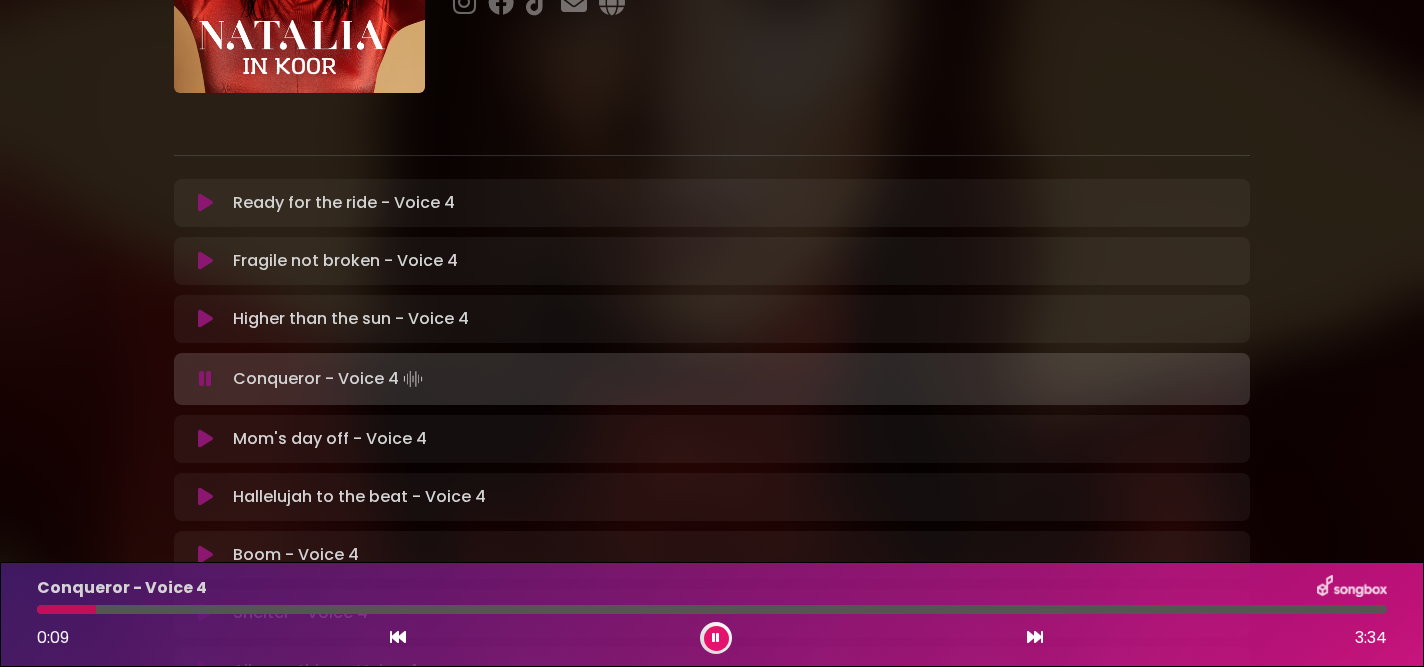 click at bounding box center (205, 497) 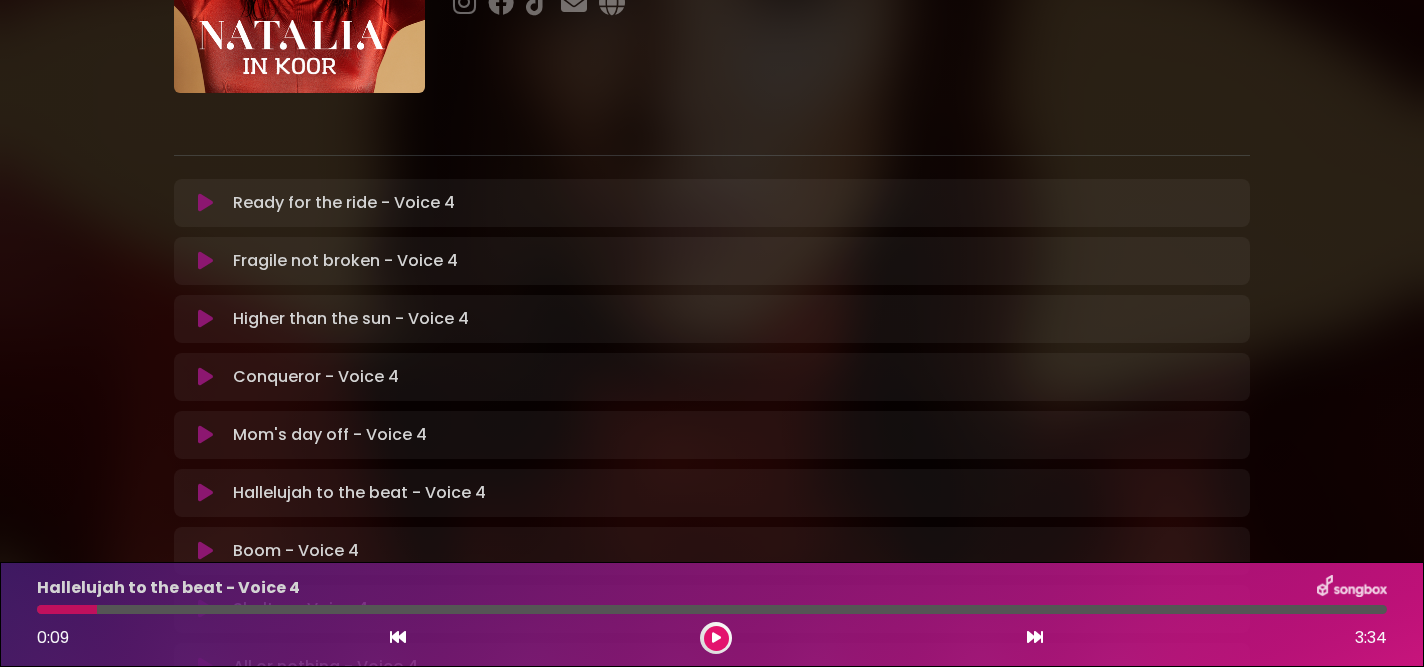 click on "Hallelujah to the beat - Voice 4
Loading Track..." at bounding box center [712, 493] 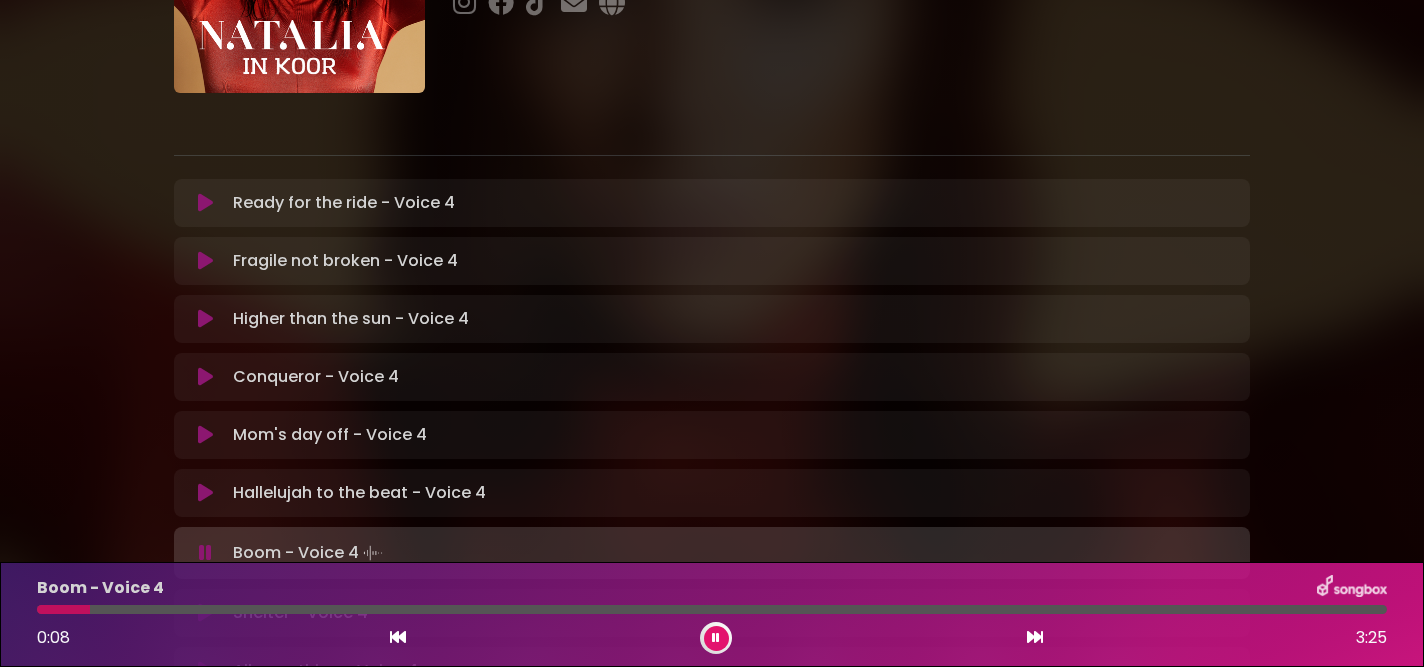 click at bounding box center [716, 638] 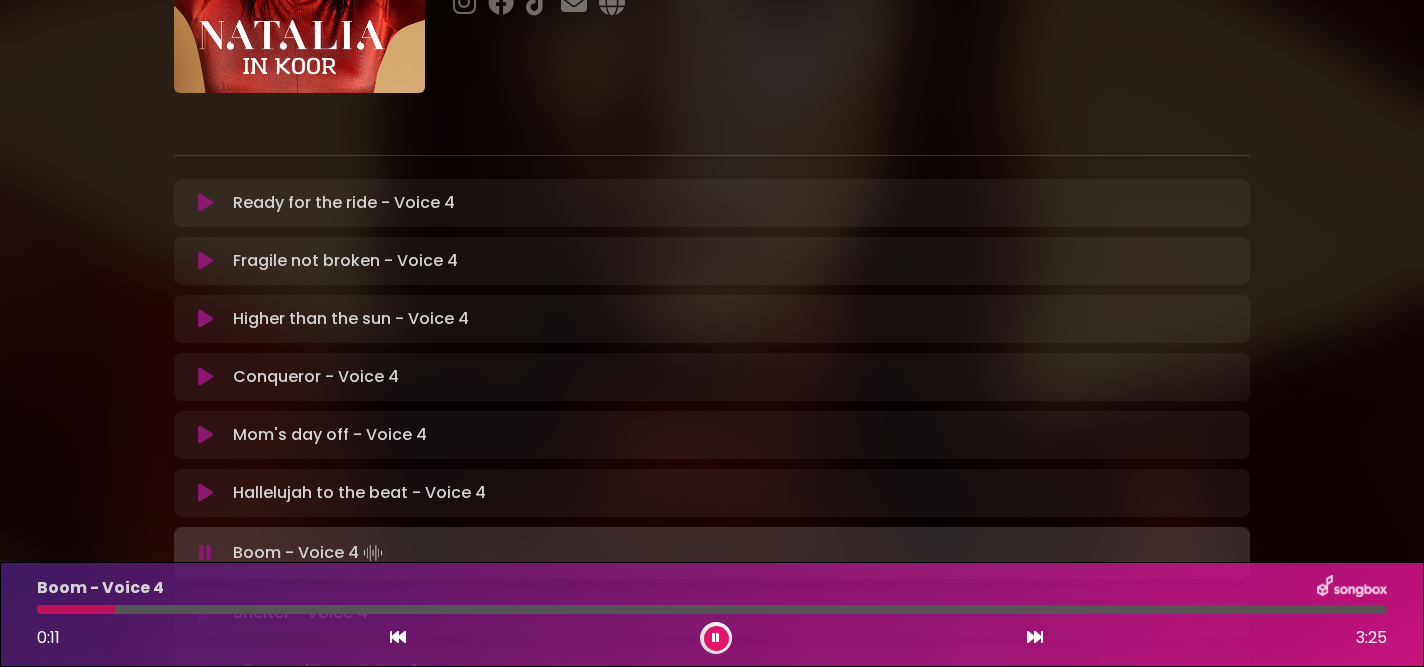 drag, startPoint x: 713, startPoint y: 640, endPoint x: 601, endPoint y: 617, distance: 114.33722 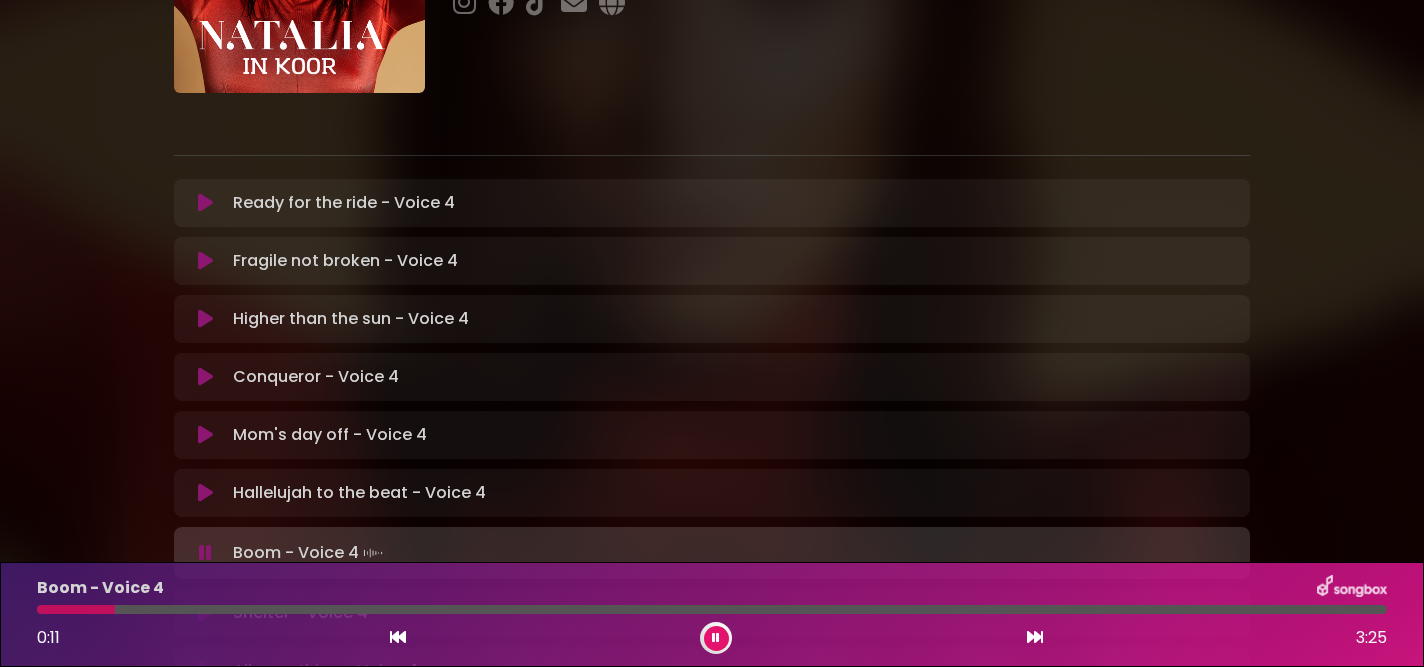 click at bounding box center [716, 638] 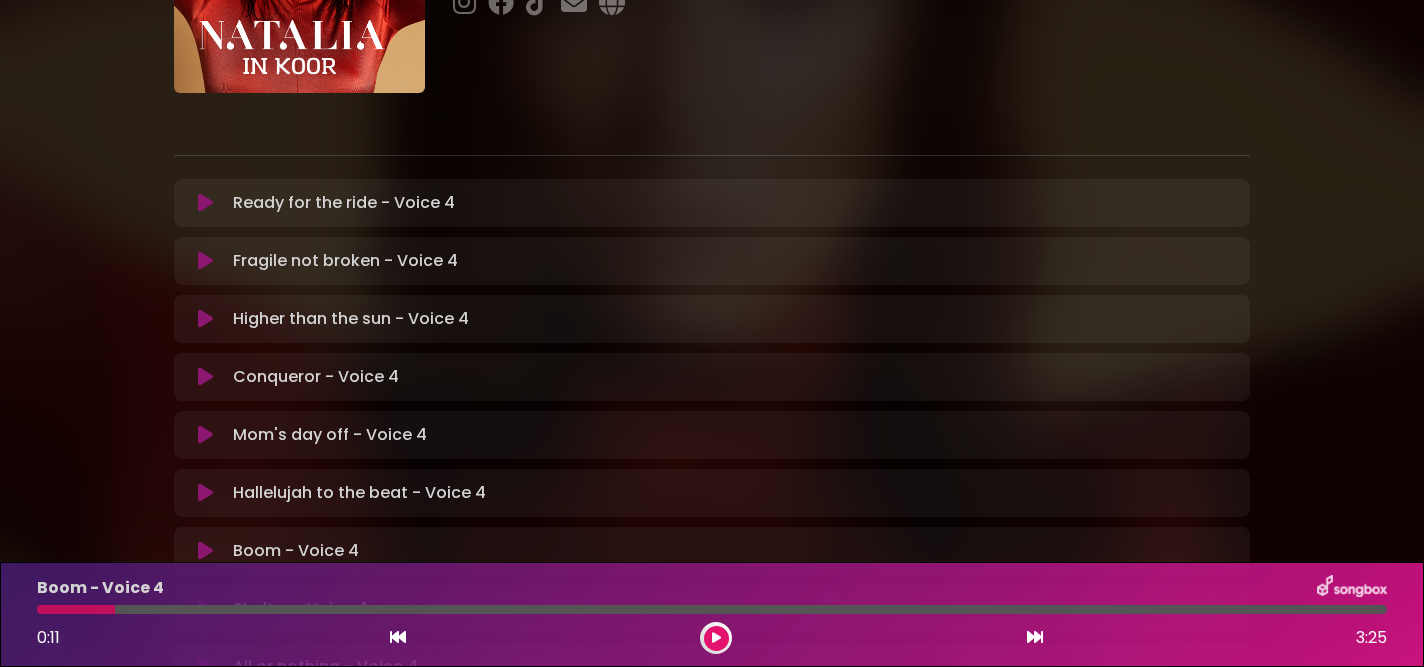 click at bounding box center [205, 493] 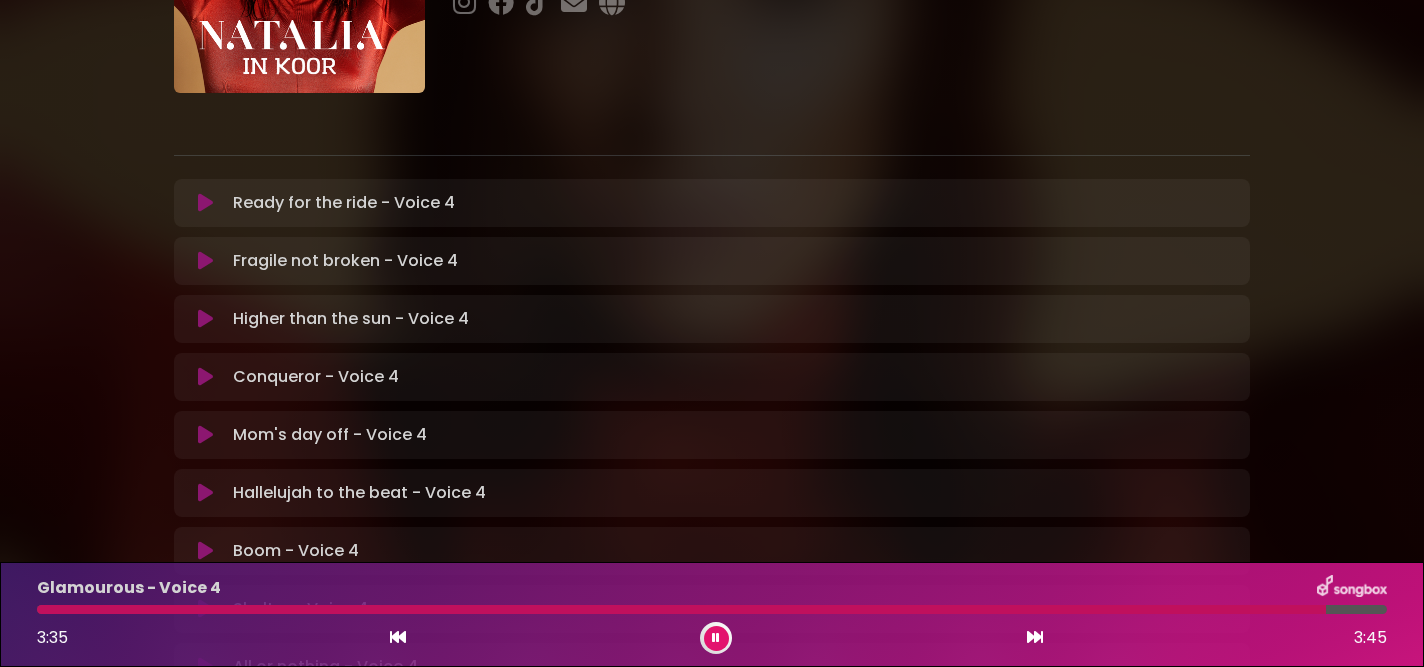 click on "3:35
3:45" at bounding box center (712, 638) 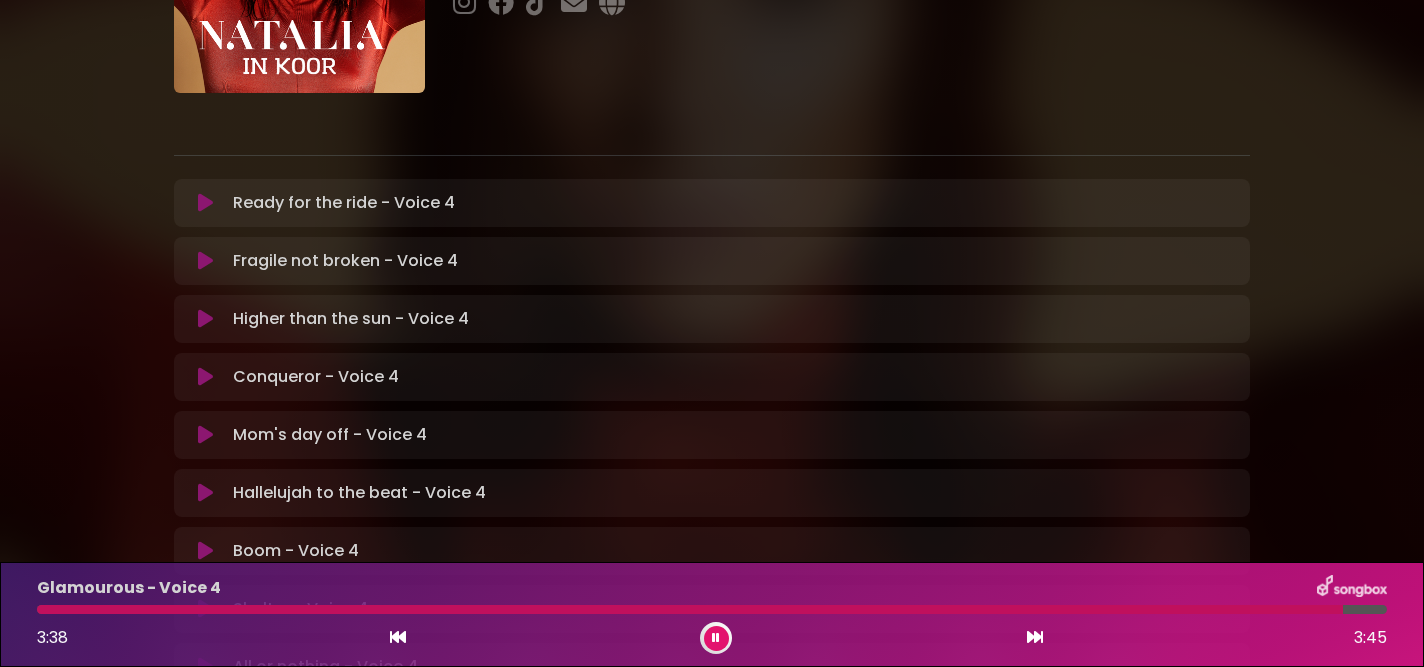 click at bounding box center (398, 637) 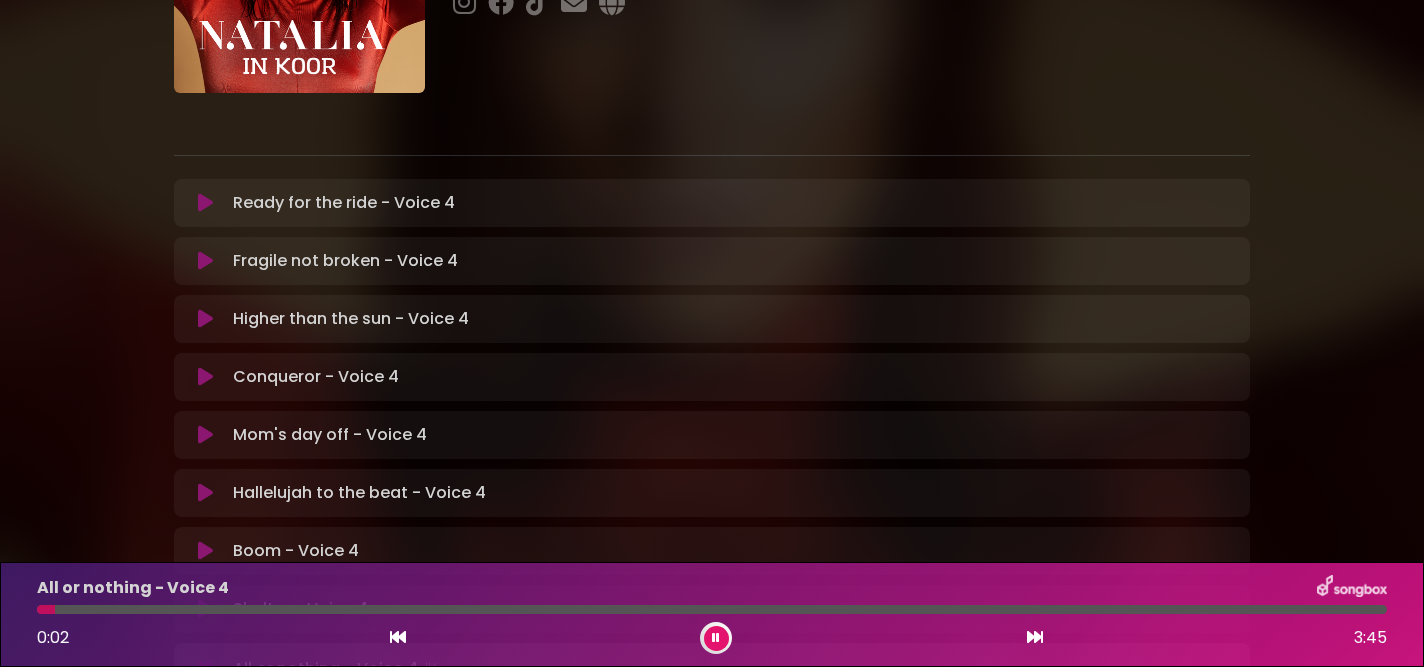 click on "0:02
3:45" at bounding box center [712, 638] 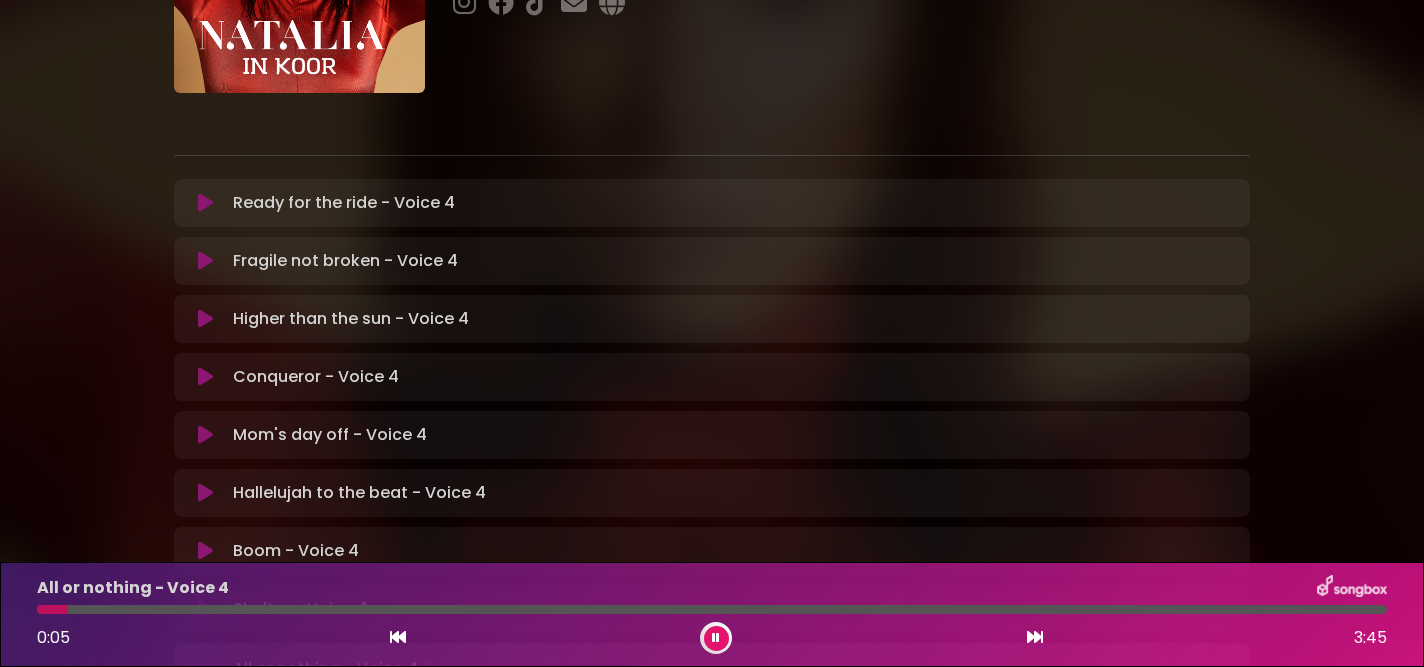 click at bounding box center (716, 638) 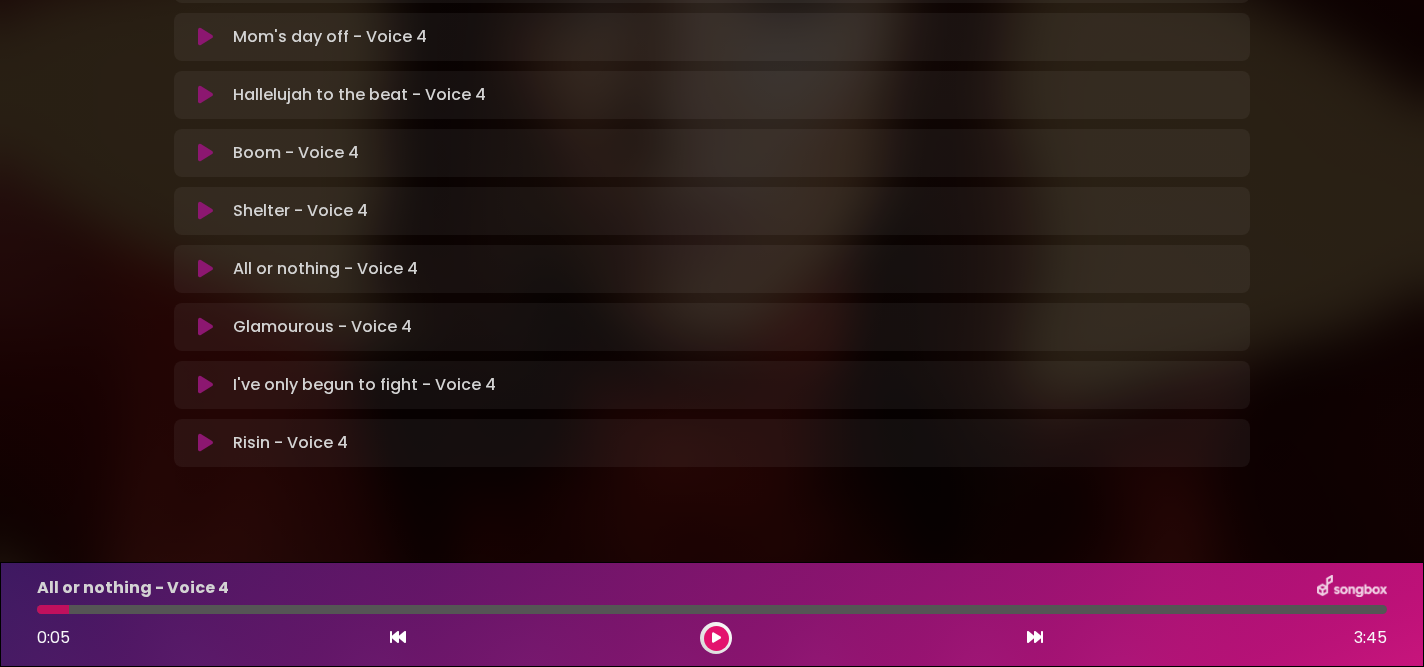 scroll, scrollTop: 636, scrollLeft: 0, axis: vertical 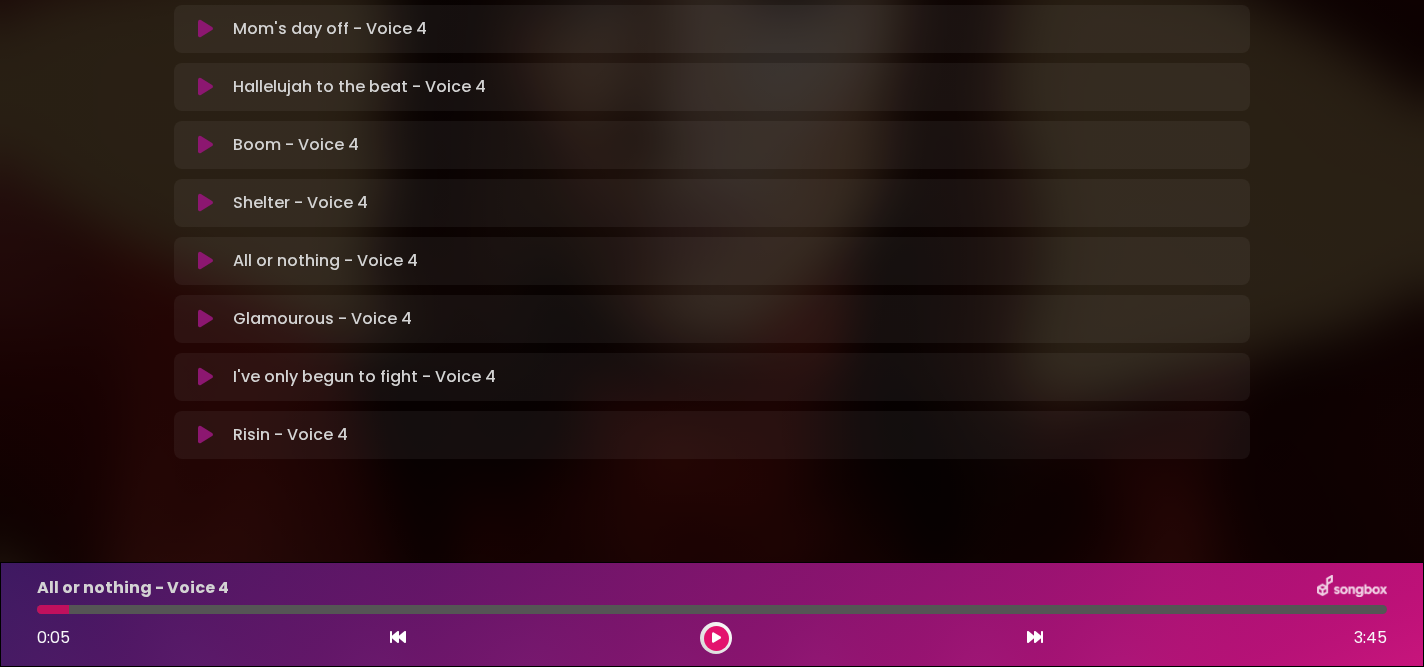 click at bounding box center (205, 319) 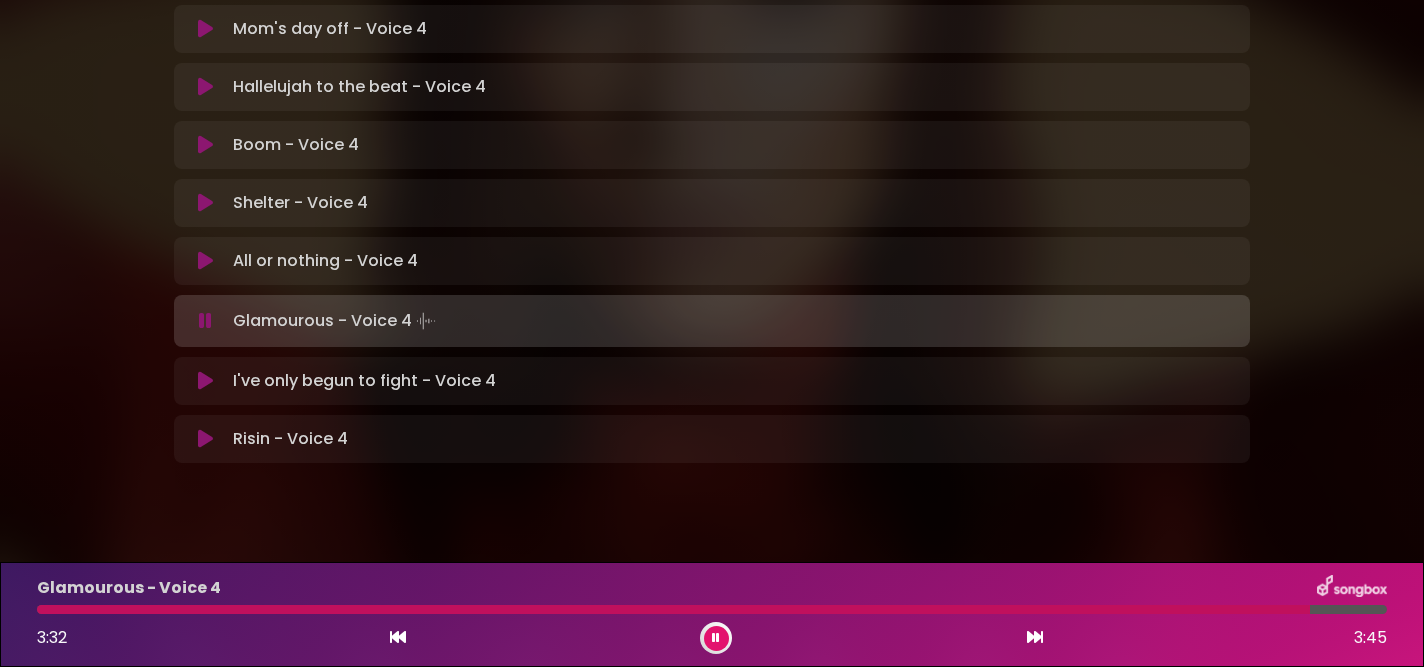 click on "Glamourous - Voice 4
3:32
3:45" at bounding box center [712, 614] 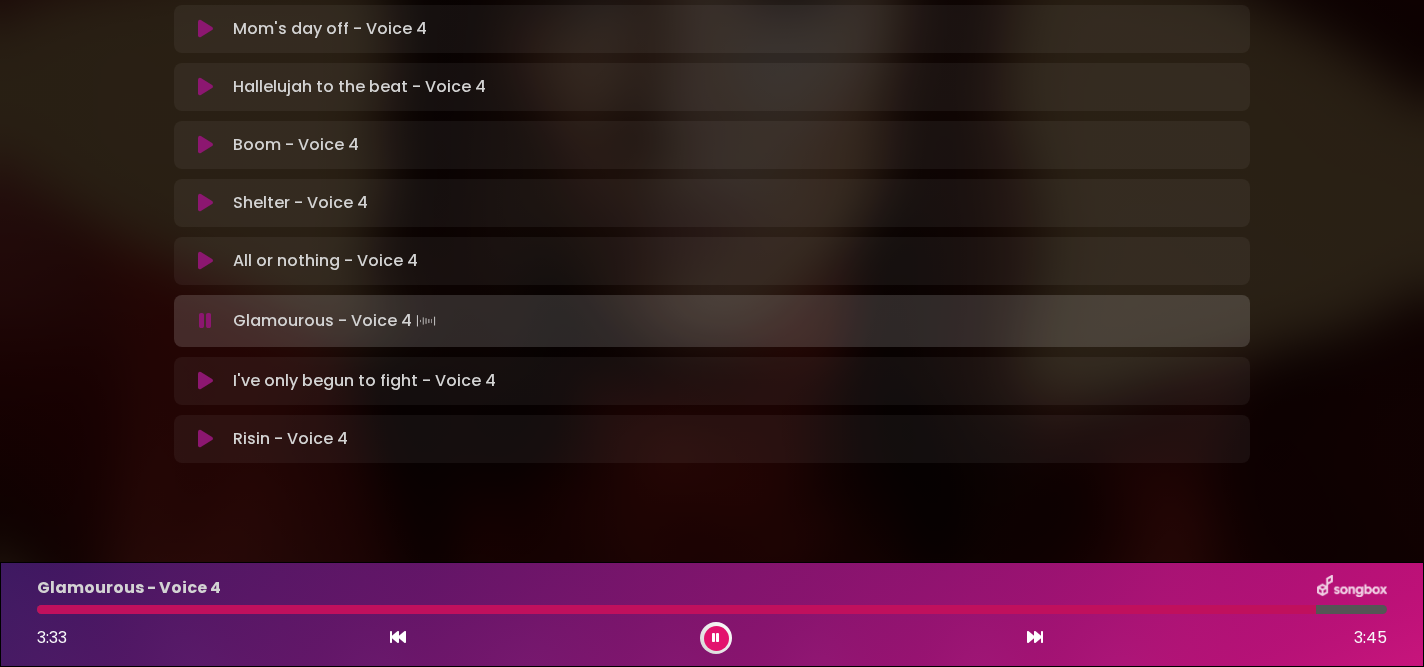 click at bounding box center (676, 609) 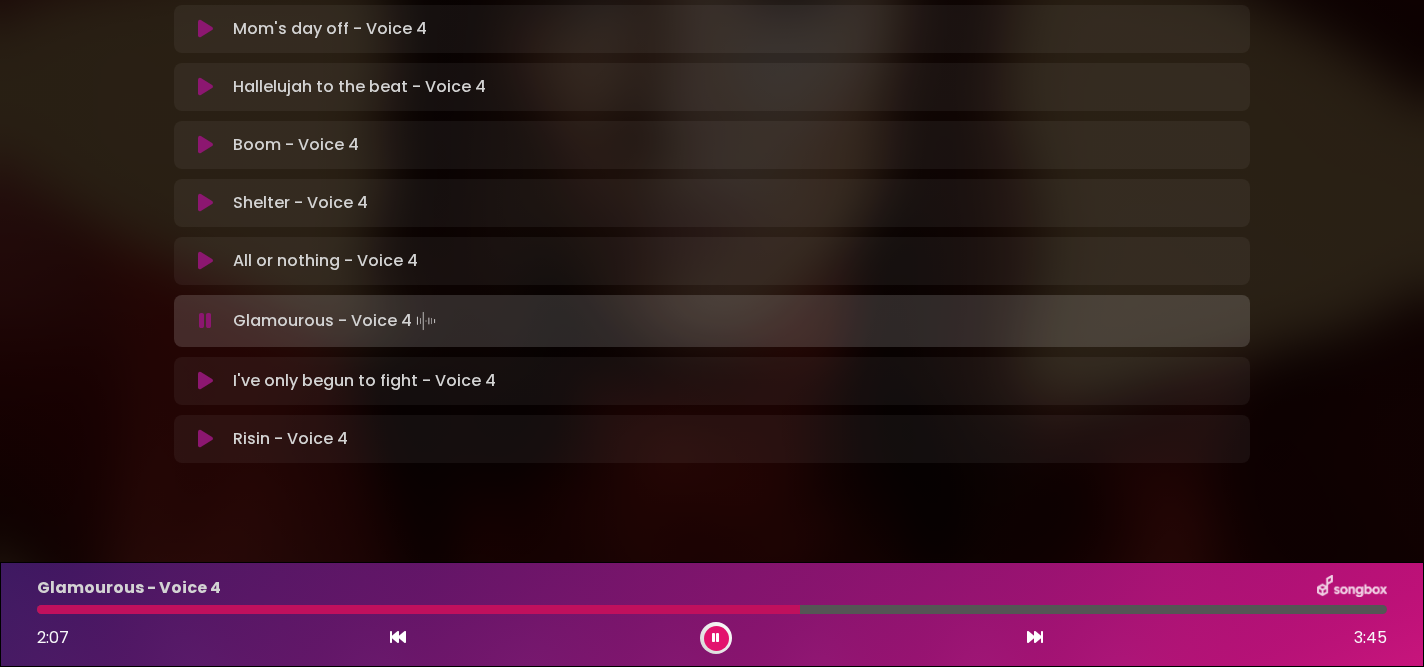 click at bounding box center (712, 609) 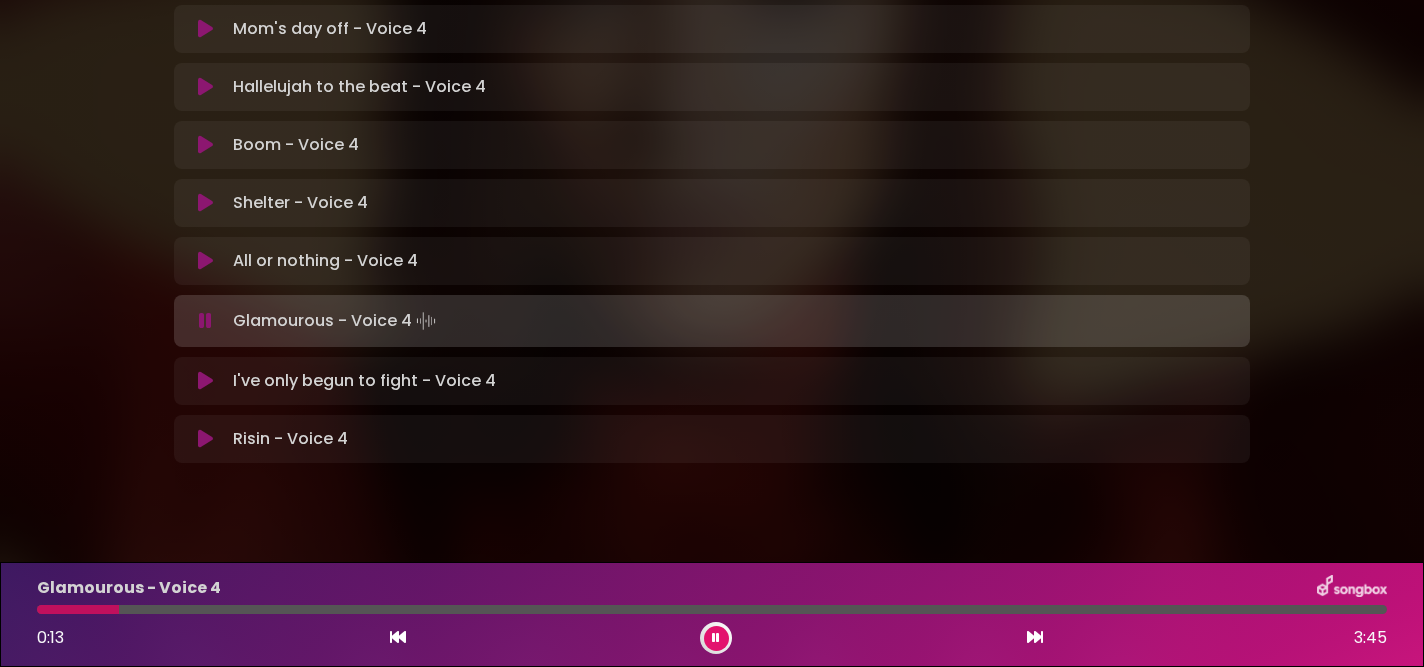 click on "0:13
3:45" at bounding box center (712, 638) 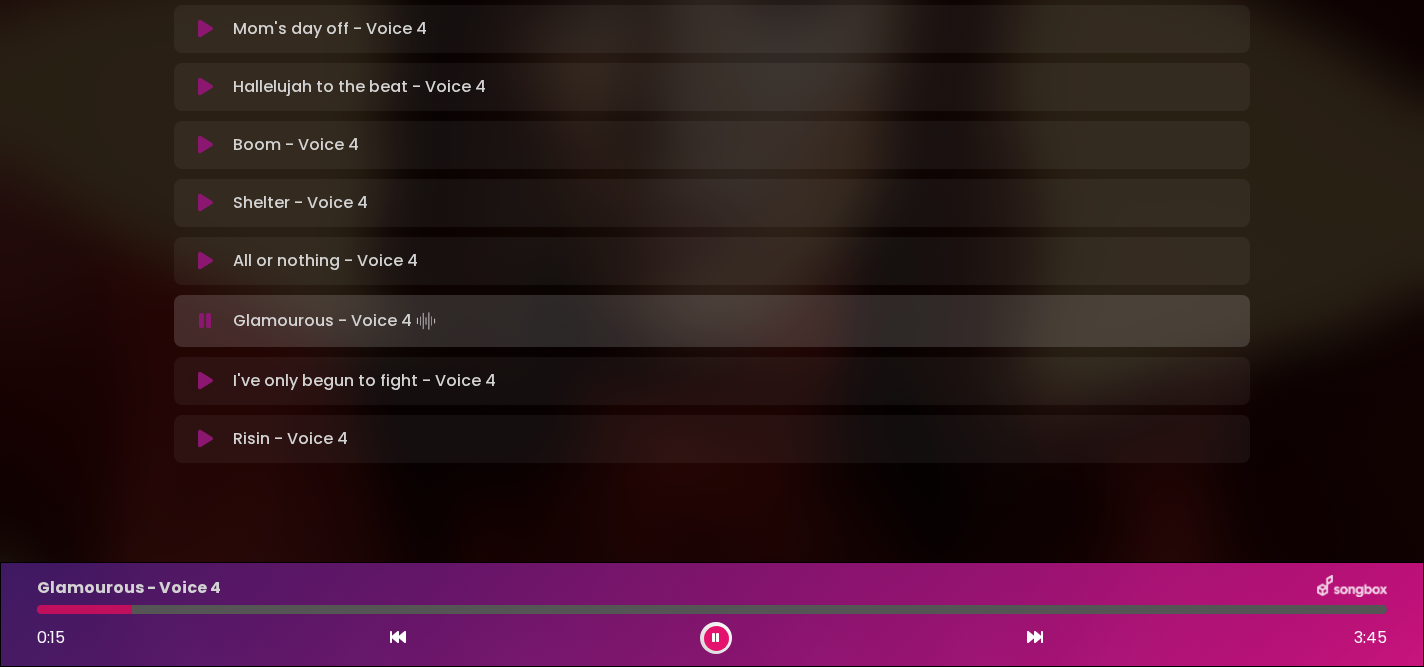 click at bounding box center (716, 638) 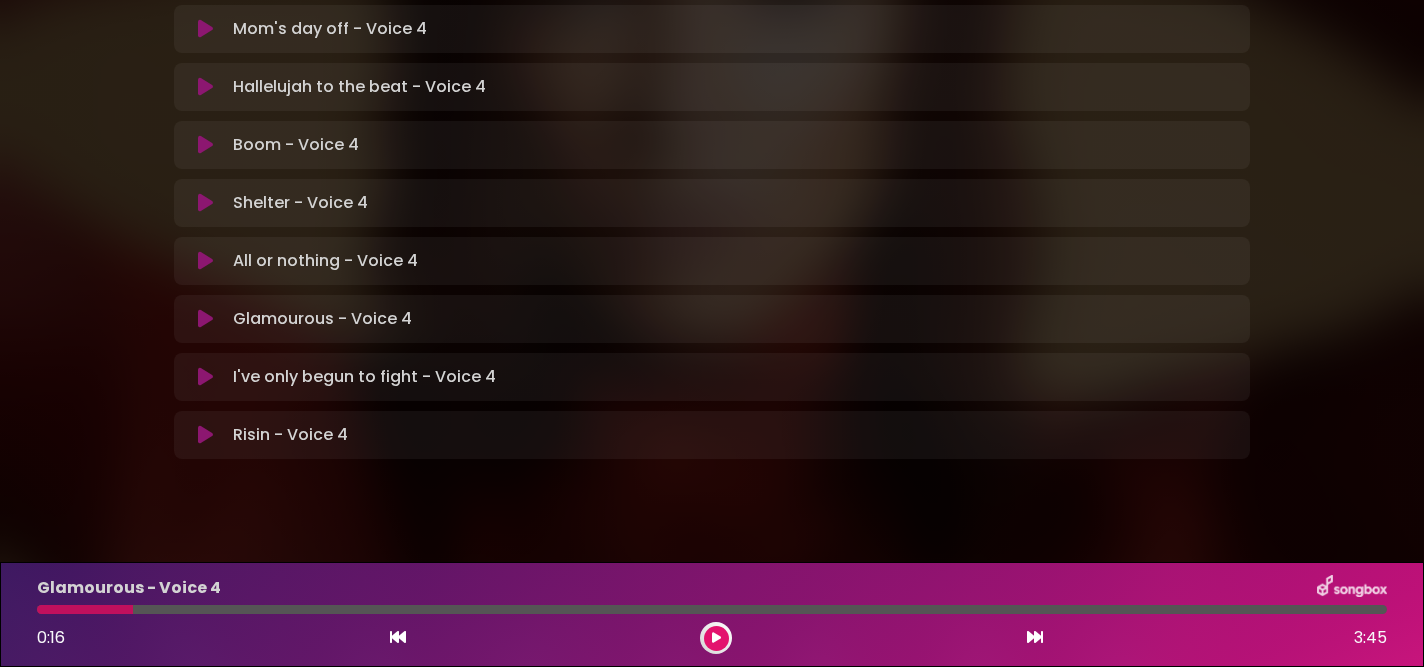click at bounding box center [716, 638] 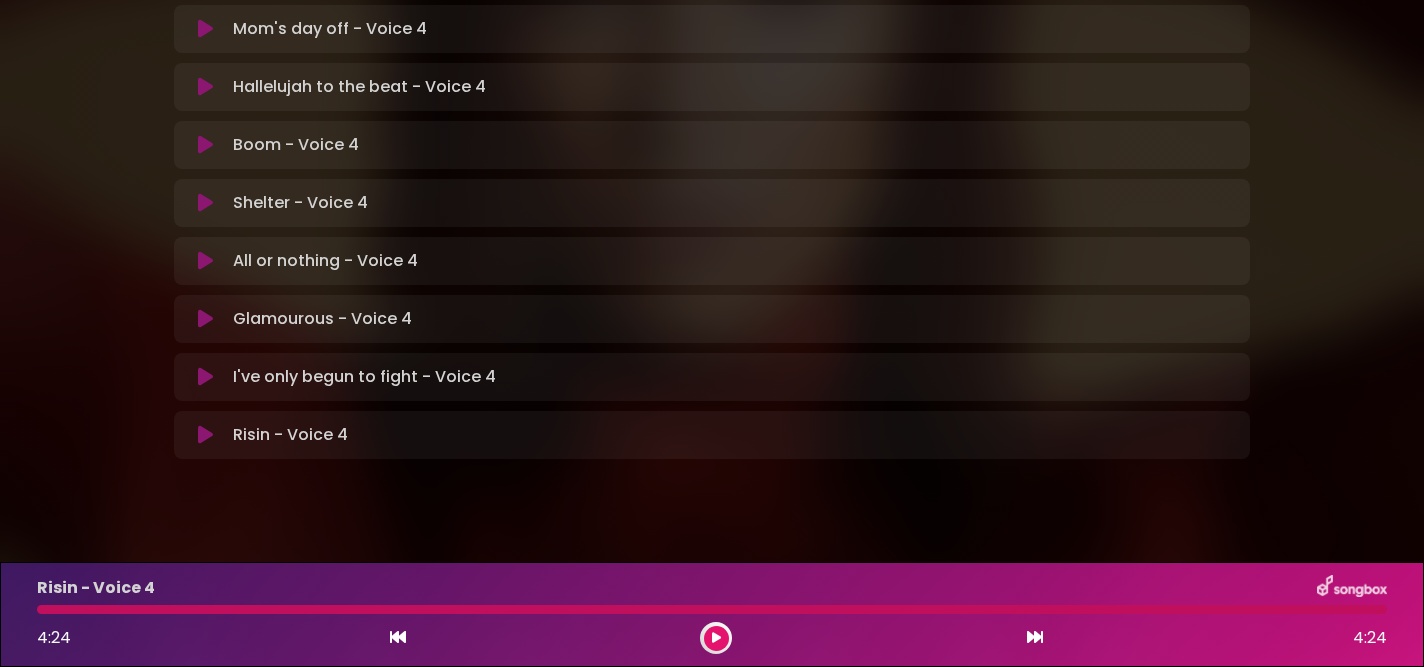 click on "Risin - Voice 4
4:24
4:24" at bounding box center (712, 614) 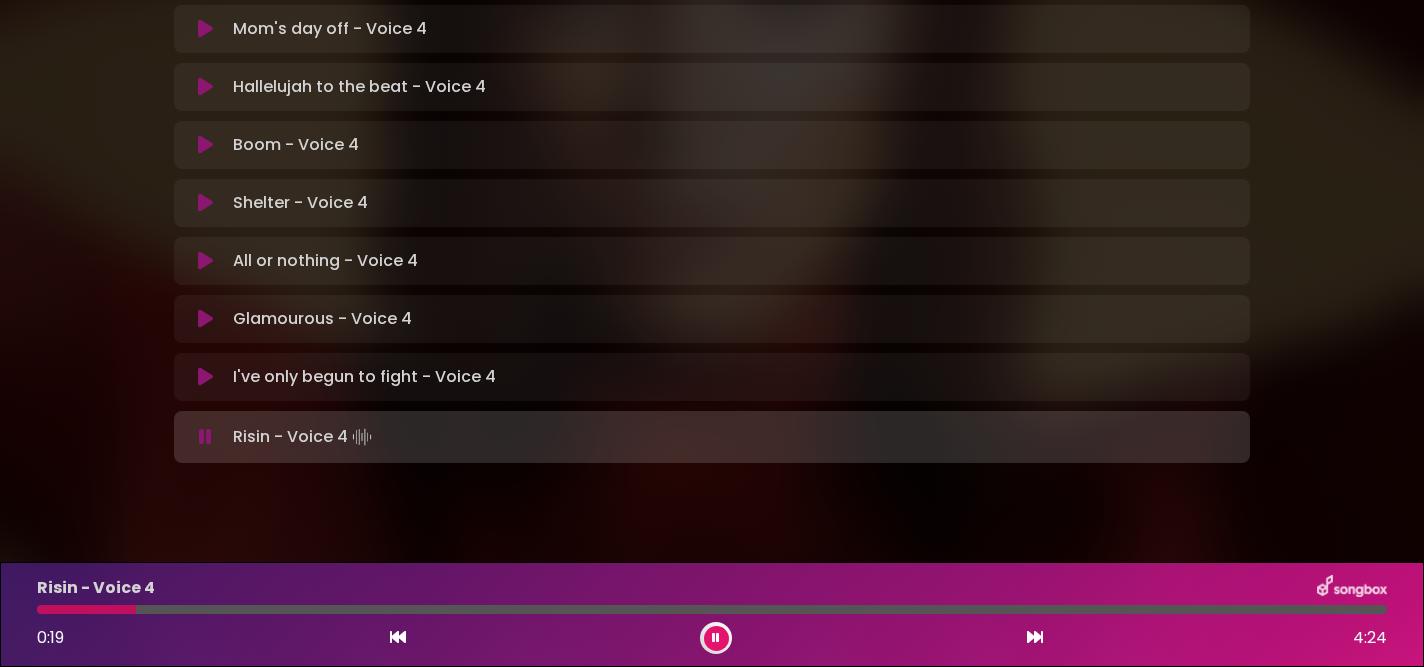 click at bounding box center [86, 609] 